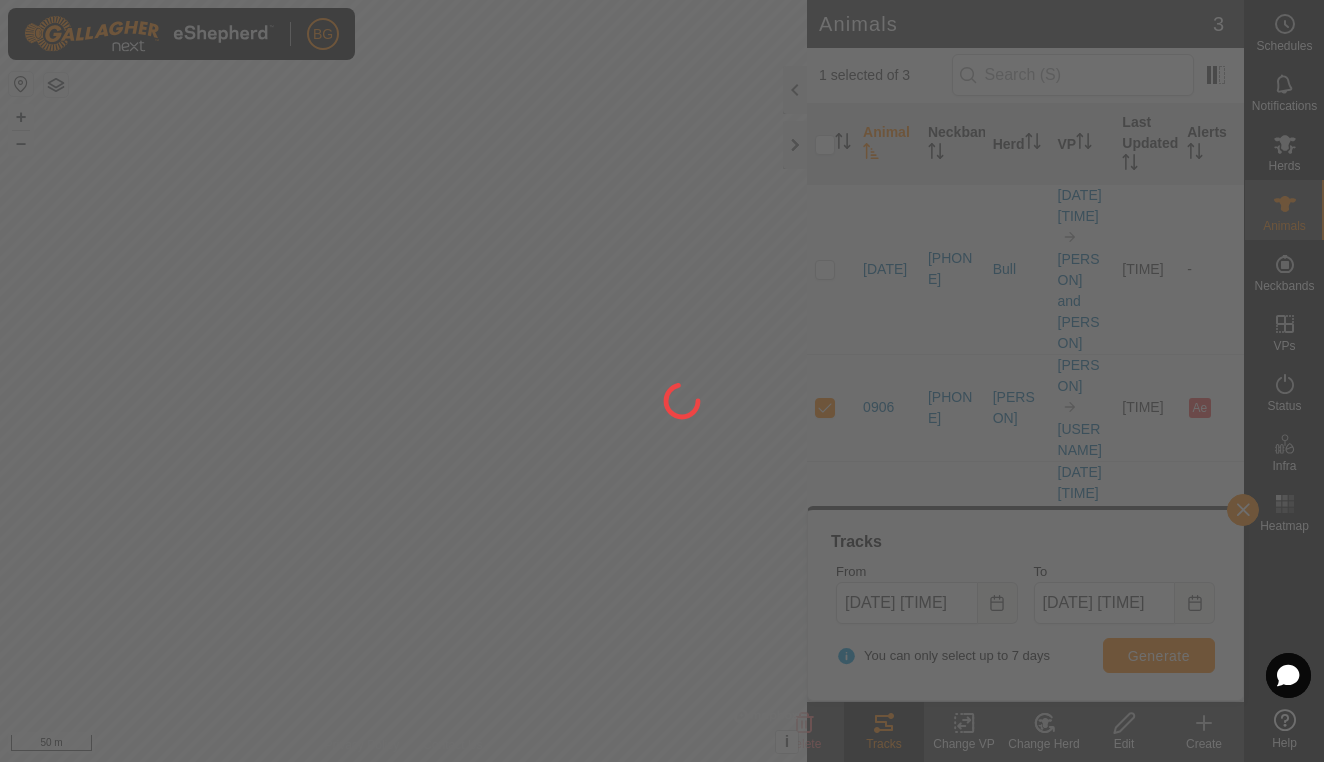 scroll, scrollTop: 0, scrollLeft: 0, axis: both 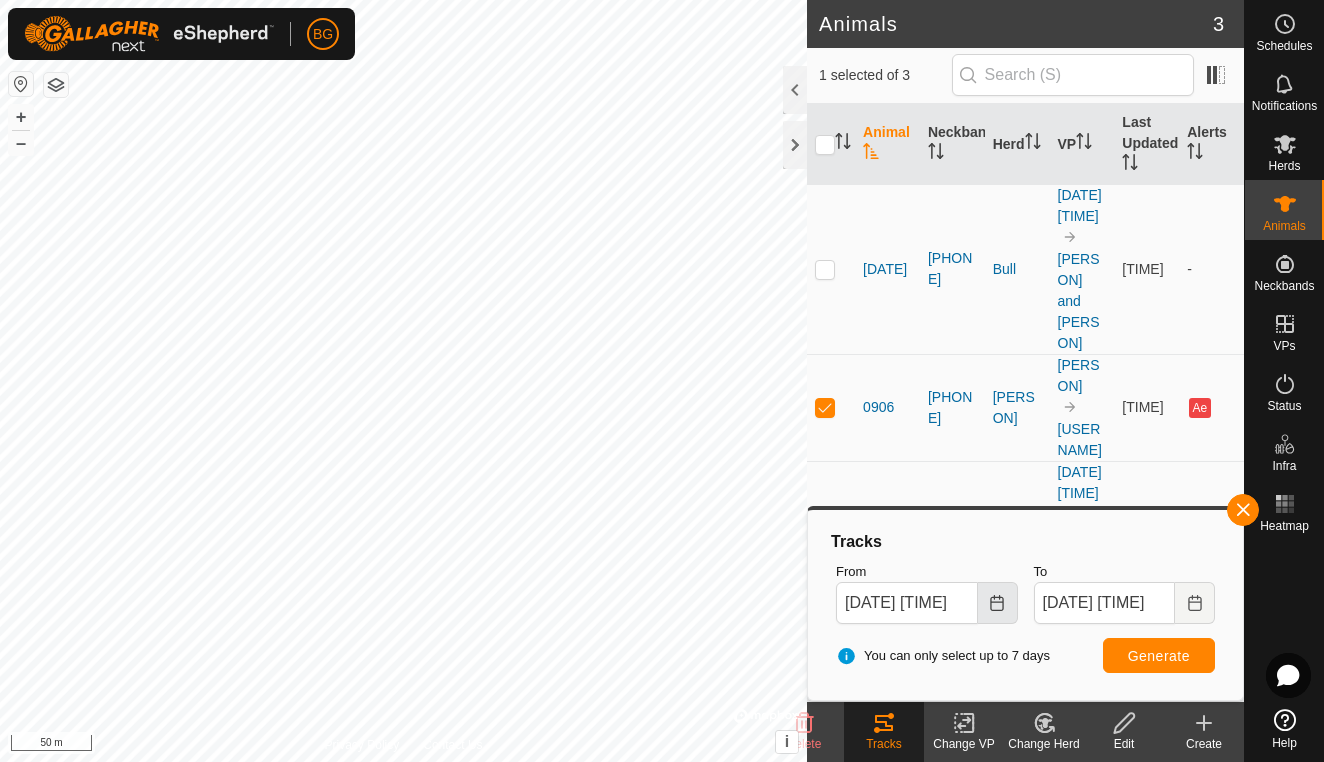 click 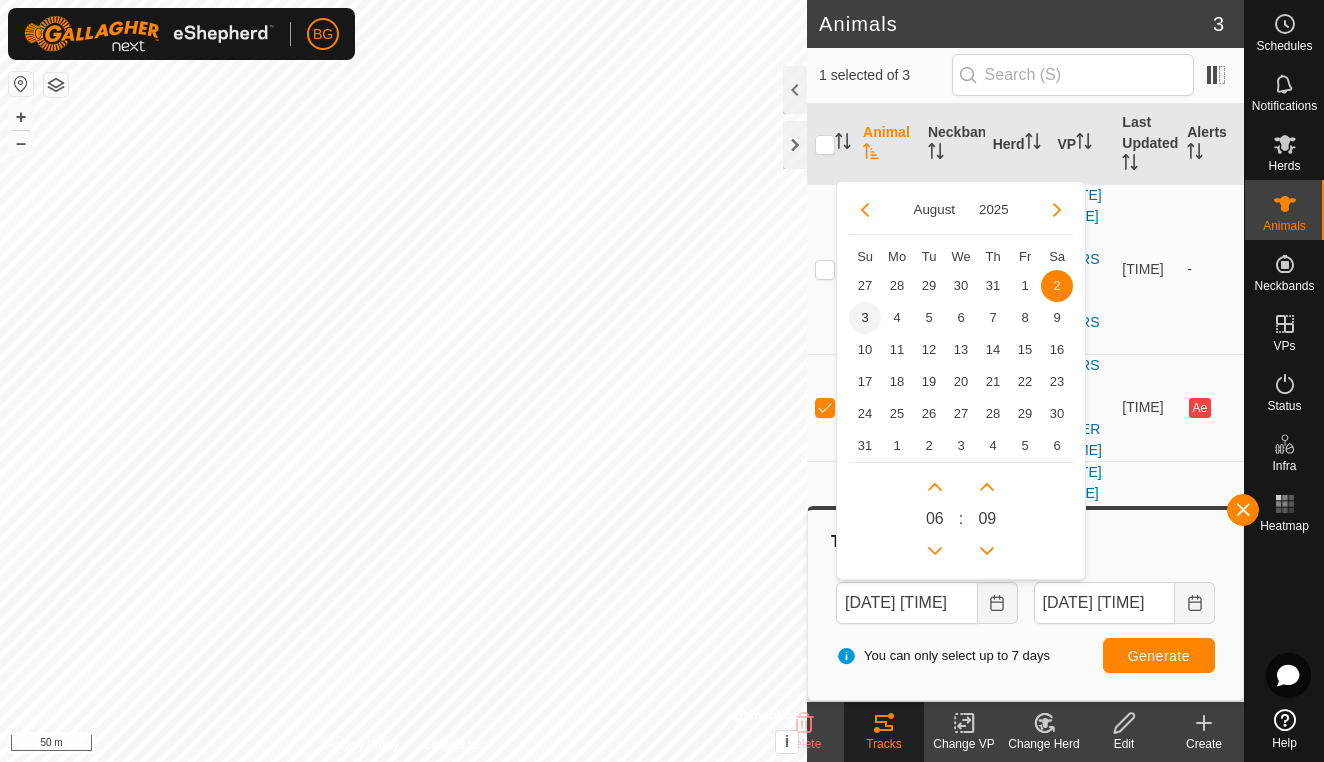 click on "3" at bounding box center [865, 318] 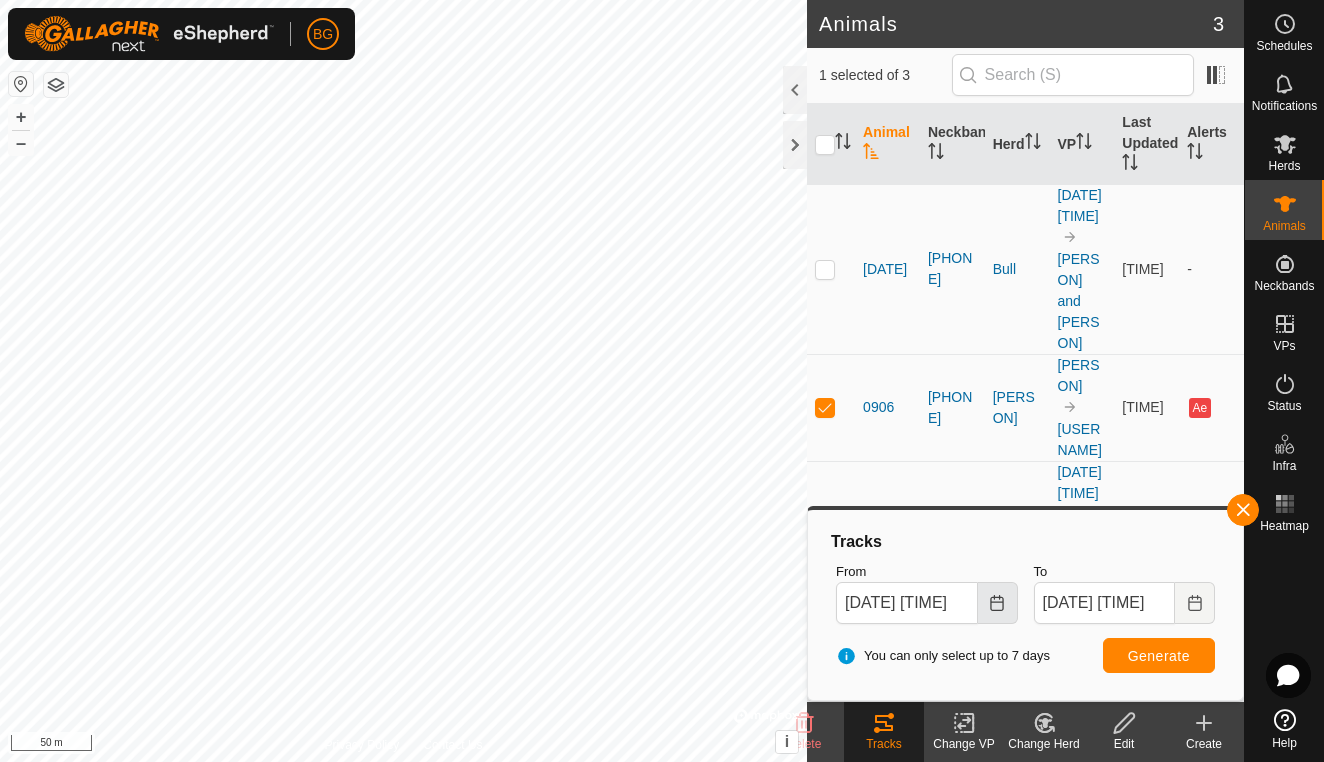 click 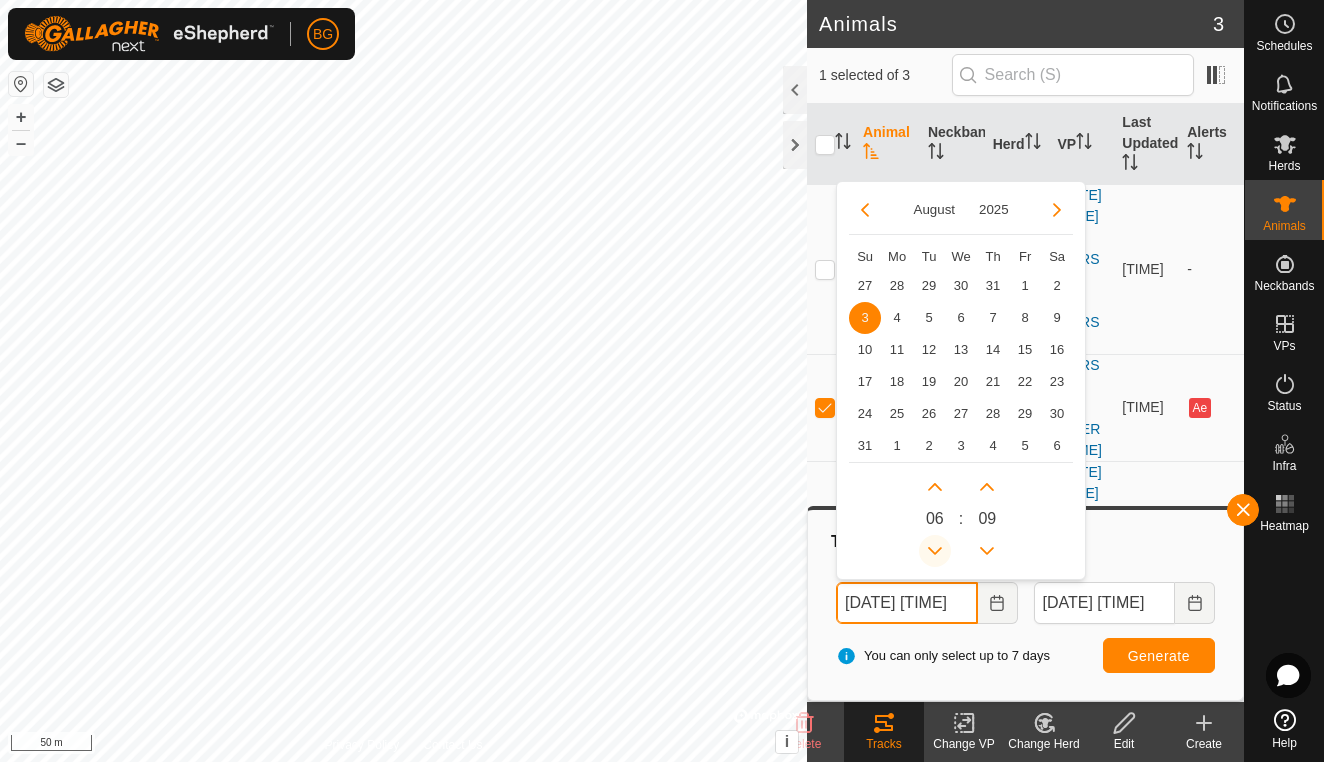 click at bounding box center [935, 551] 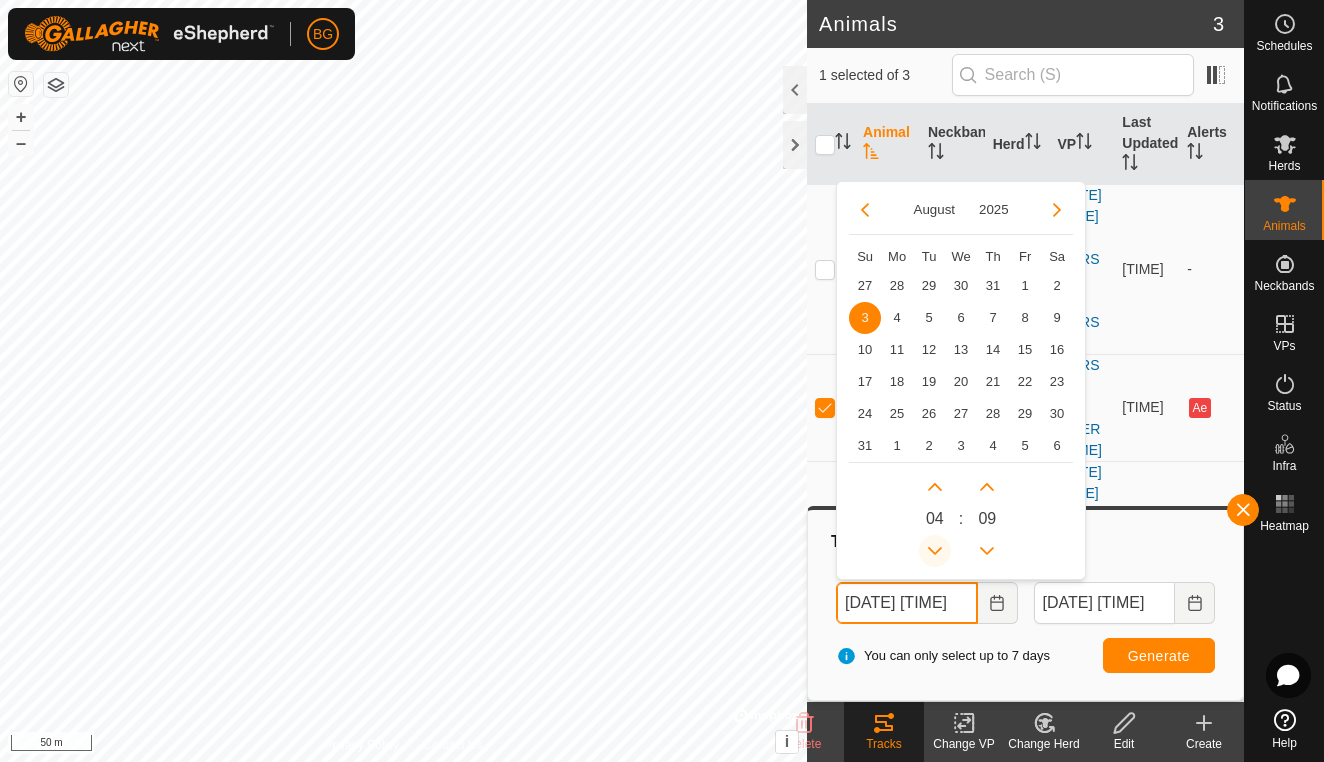 click at bounding box center [935, 551] 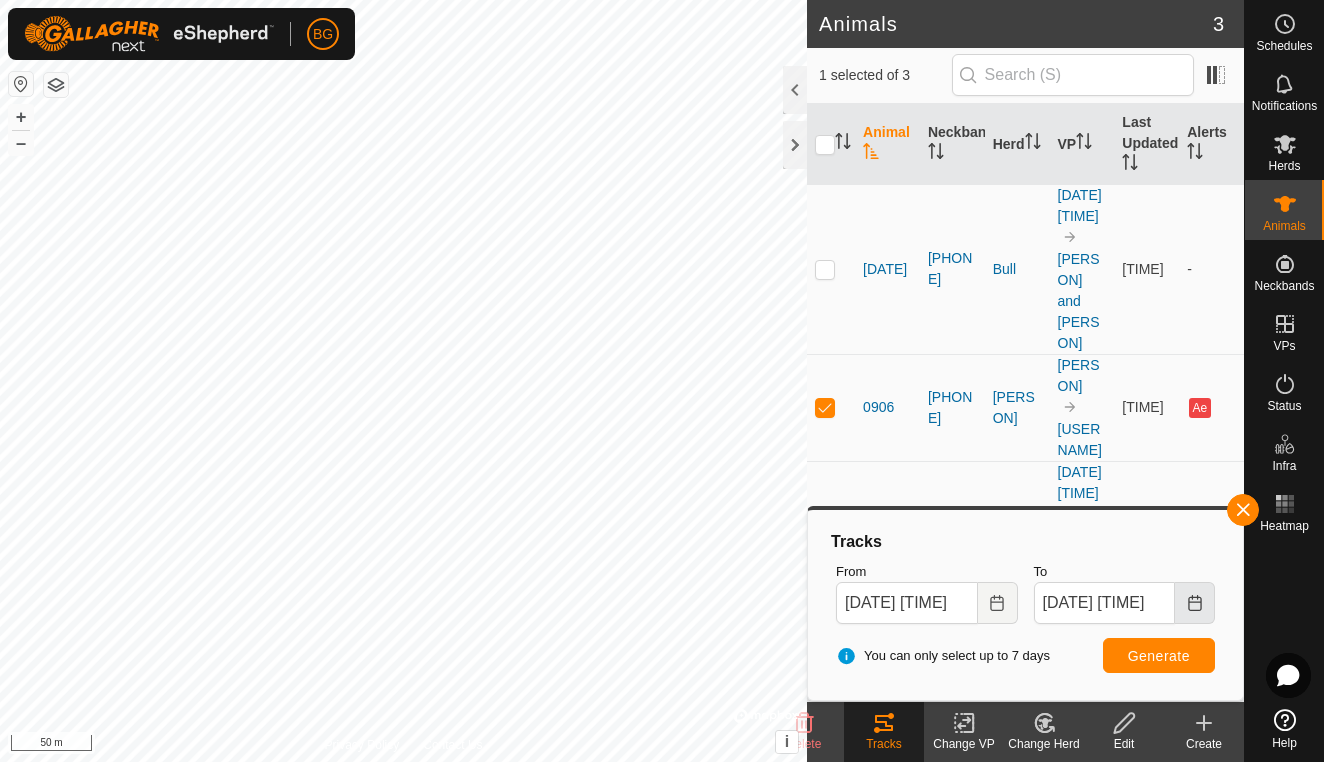 click 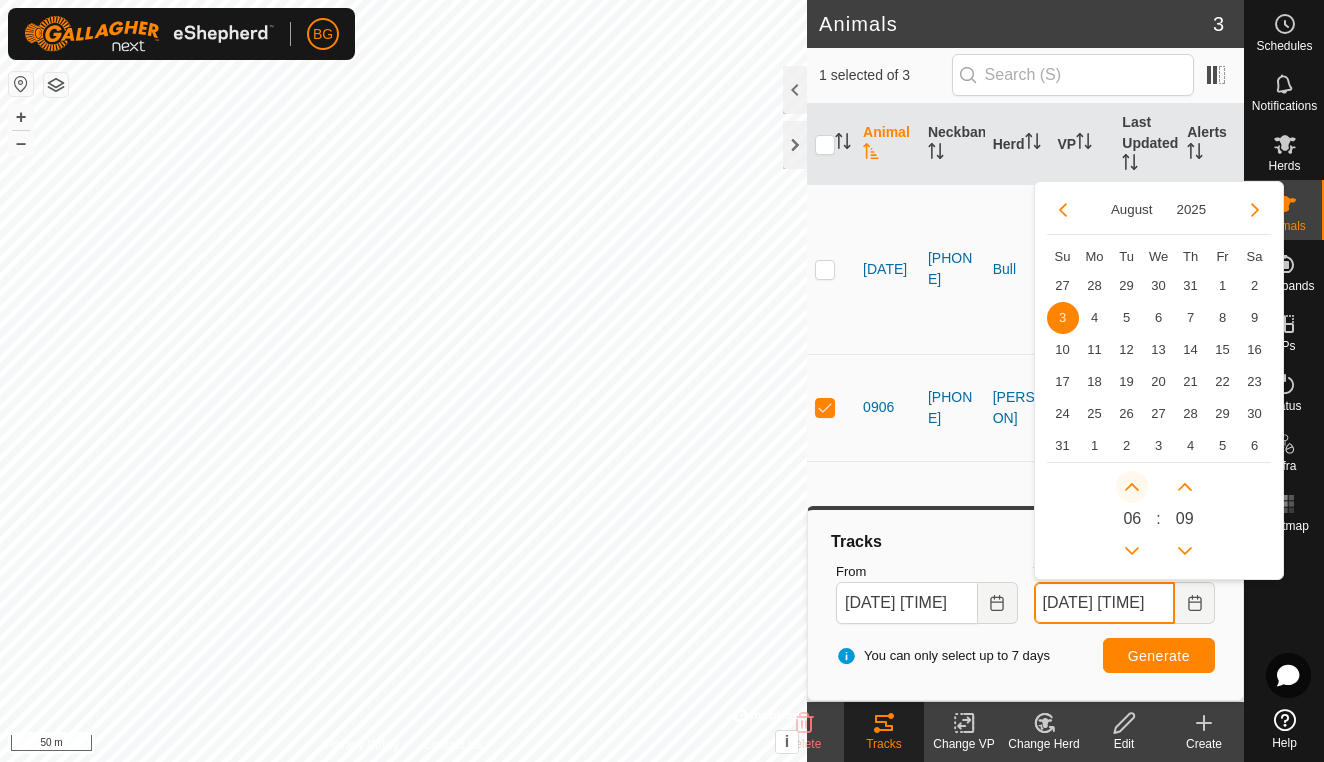 click at bounding box center (1132, 487) 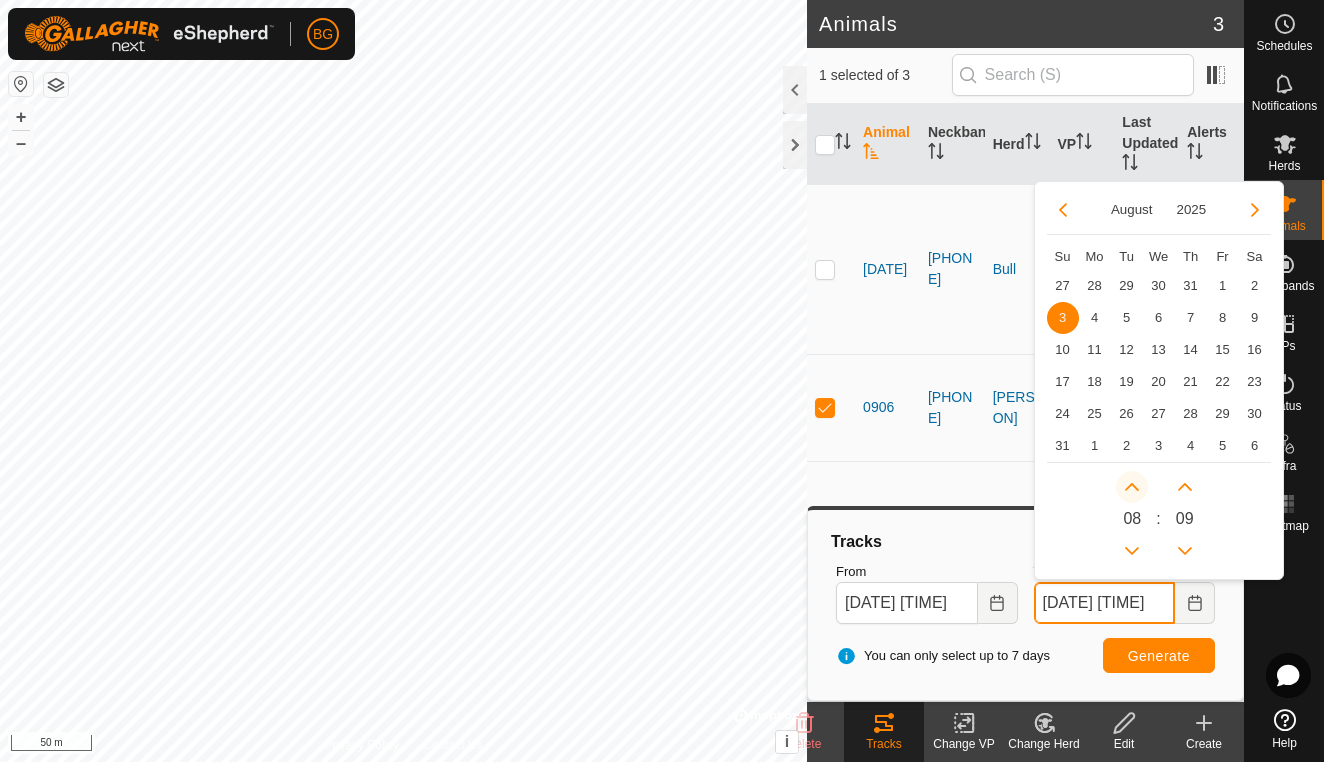 click at bounding box center (1132, 487) 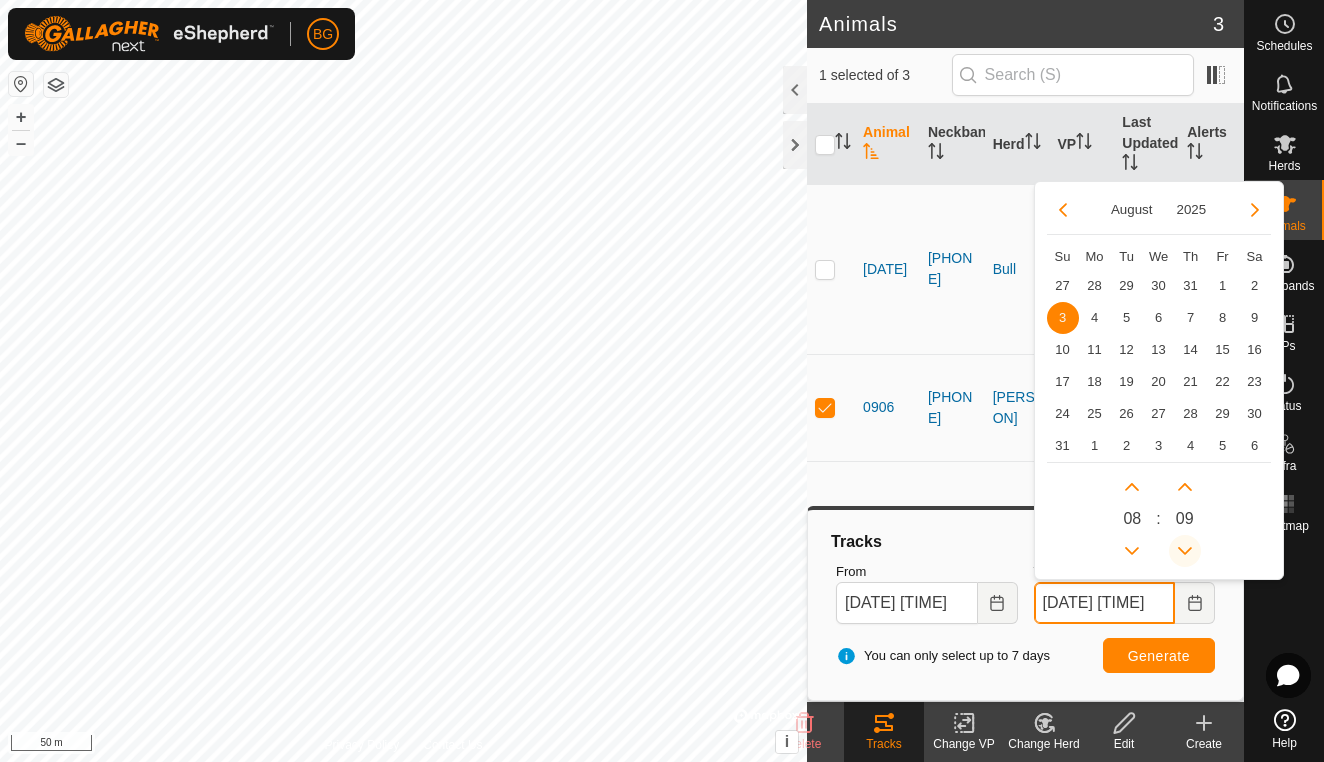 click at bounding box center (1185, 551) 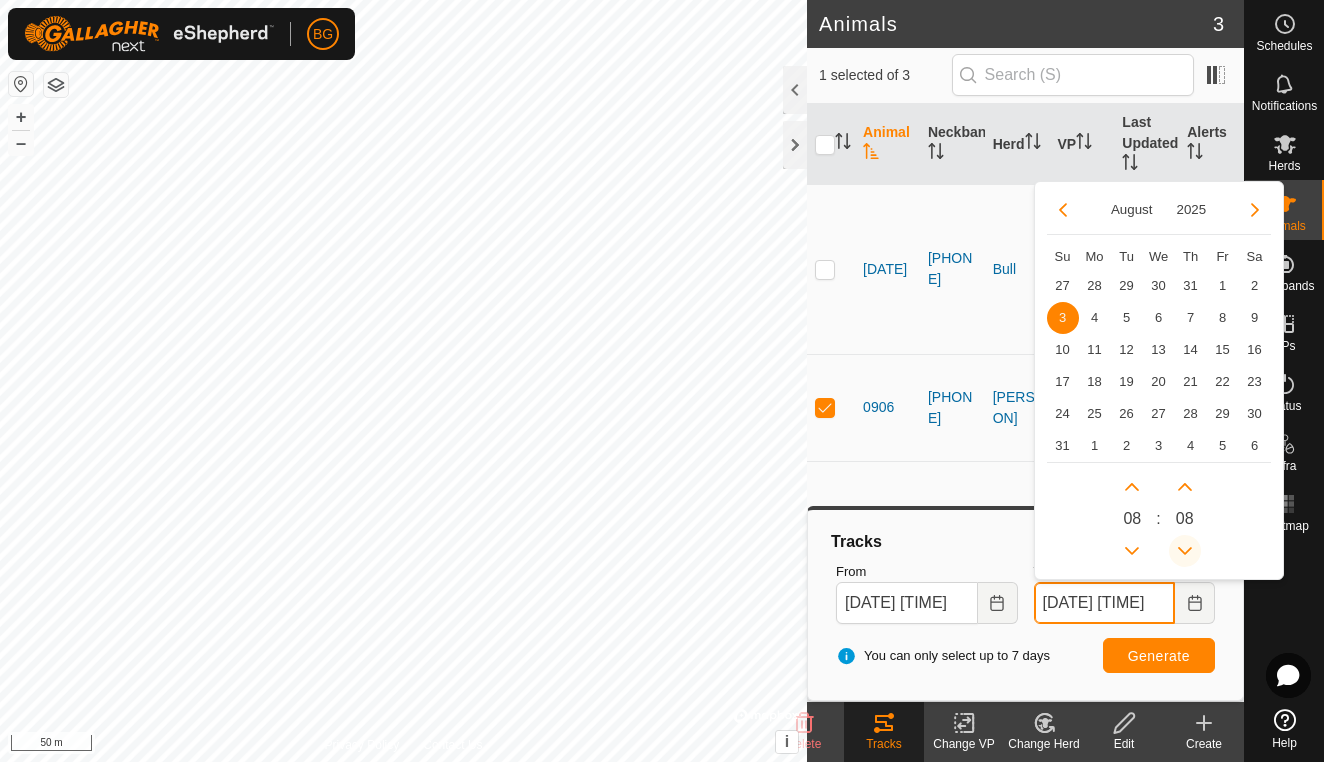 click at bounding box center [1185, 551] 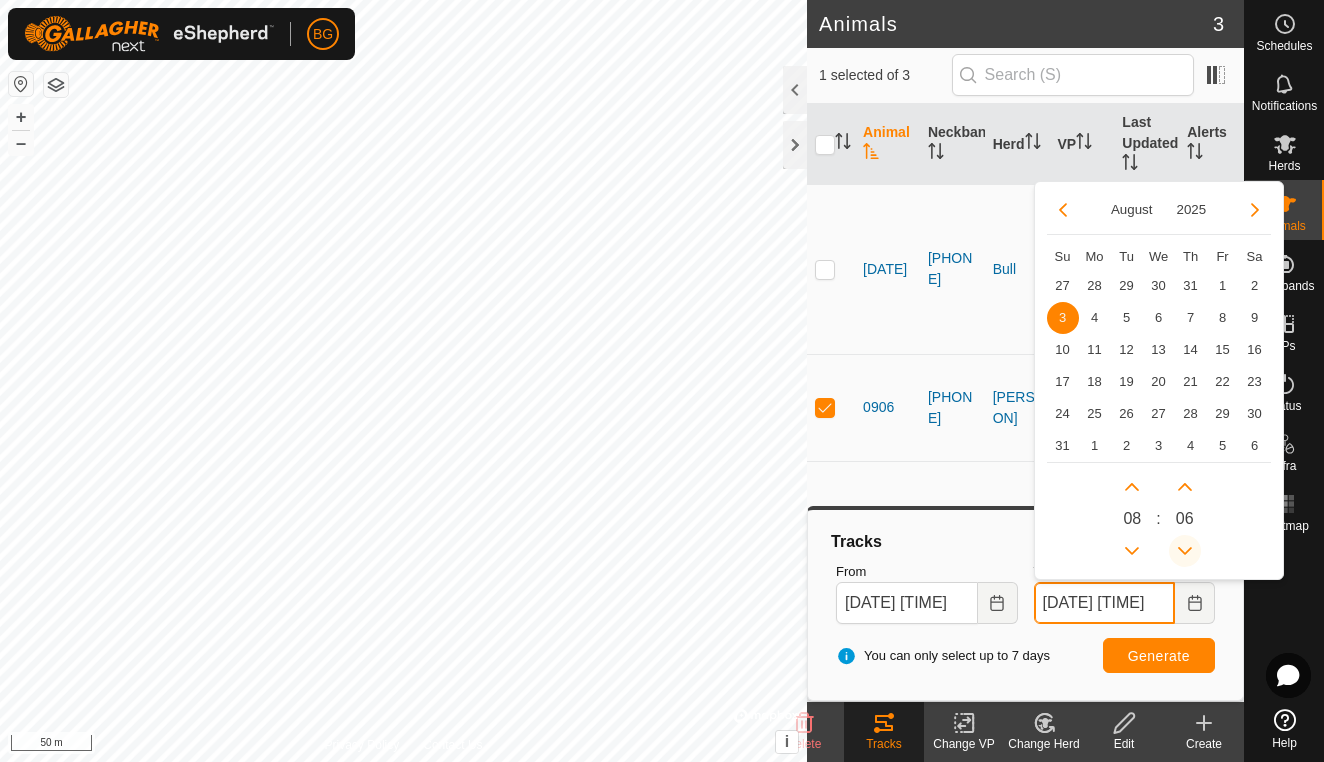 click at bounding box center [1185, 551] 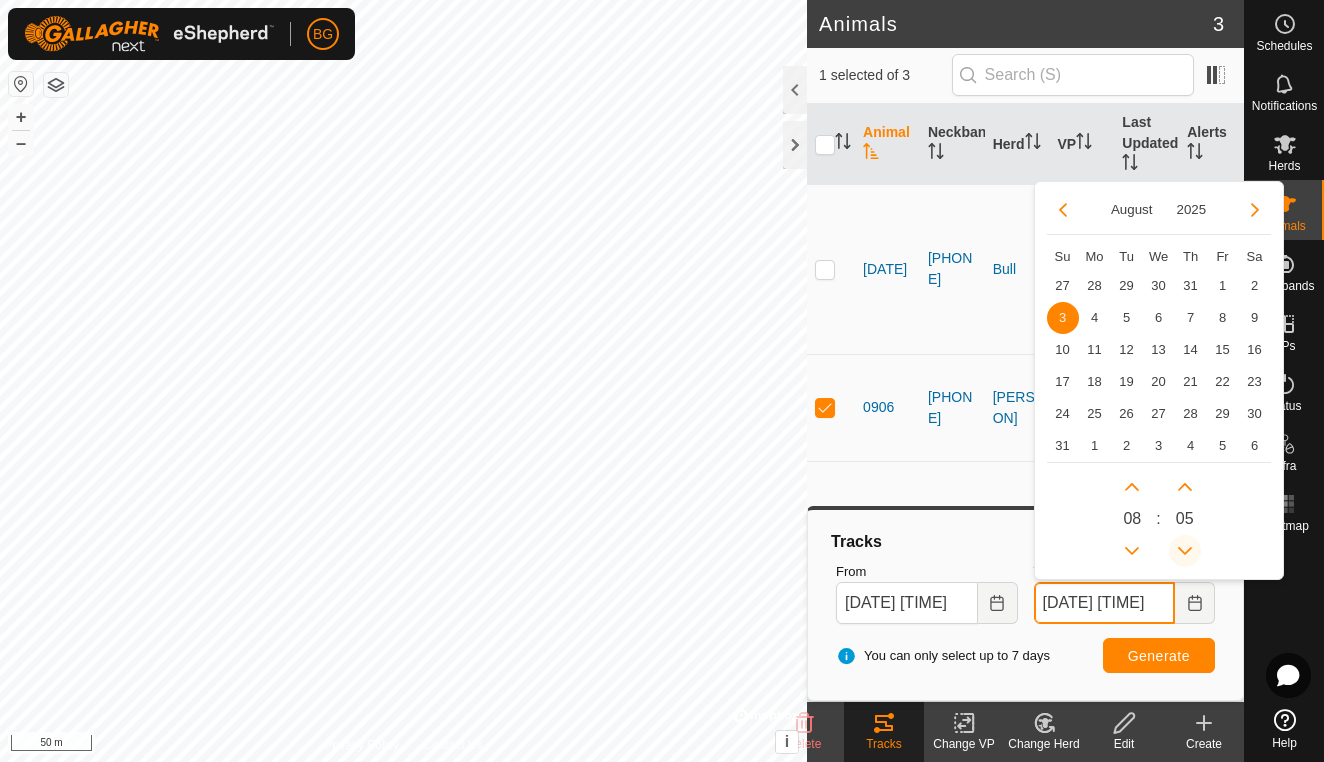 click 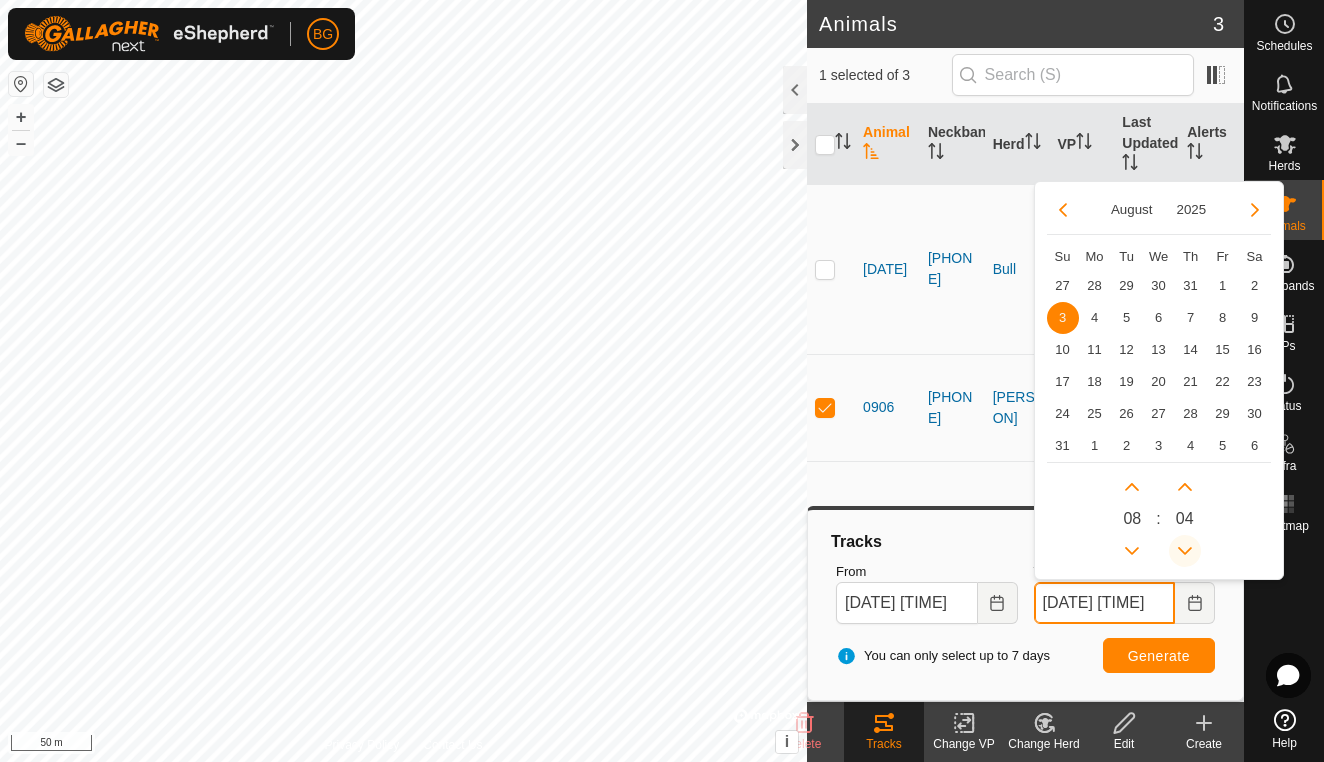 click 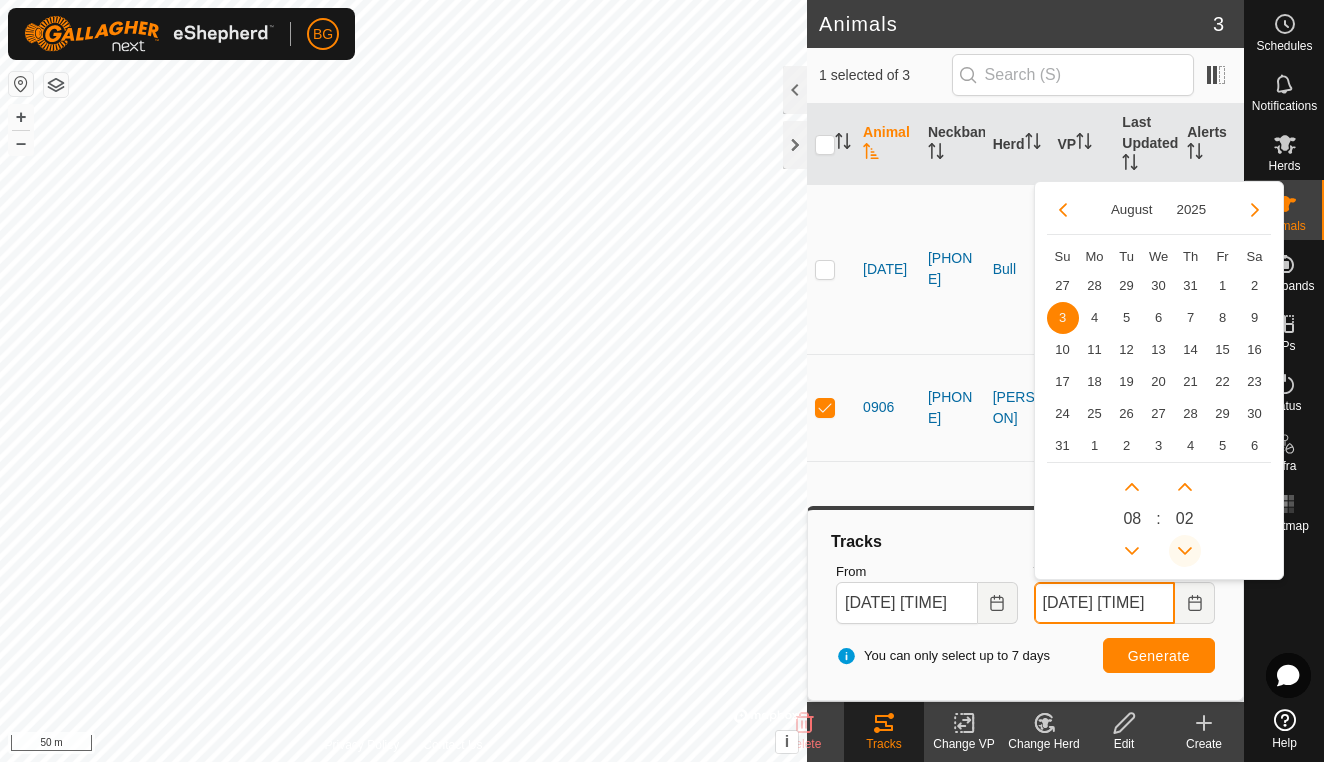 click at bounding box center (1187, 544) 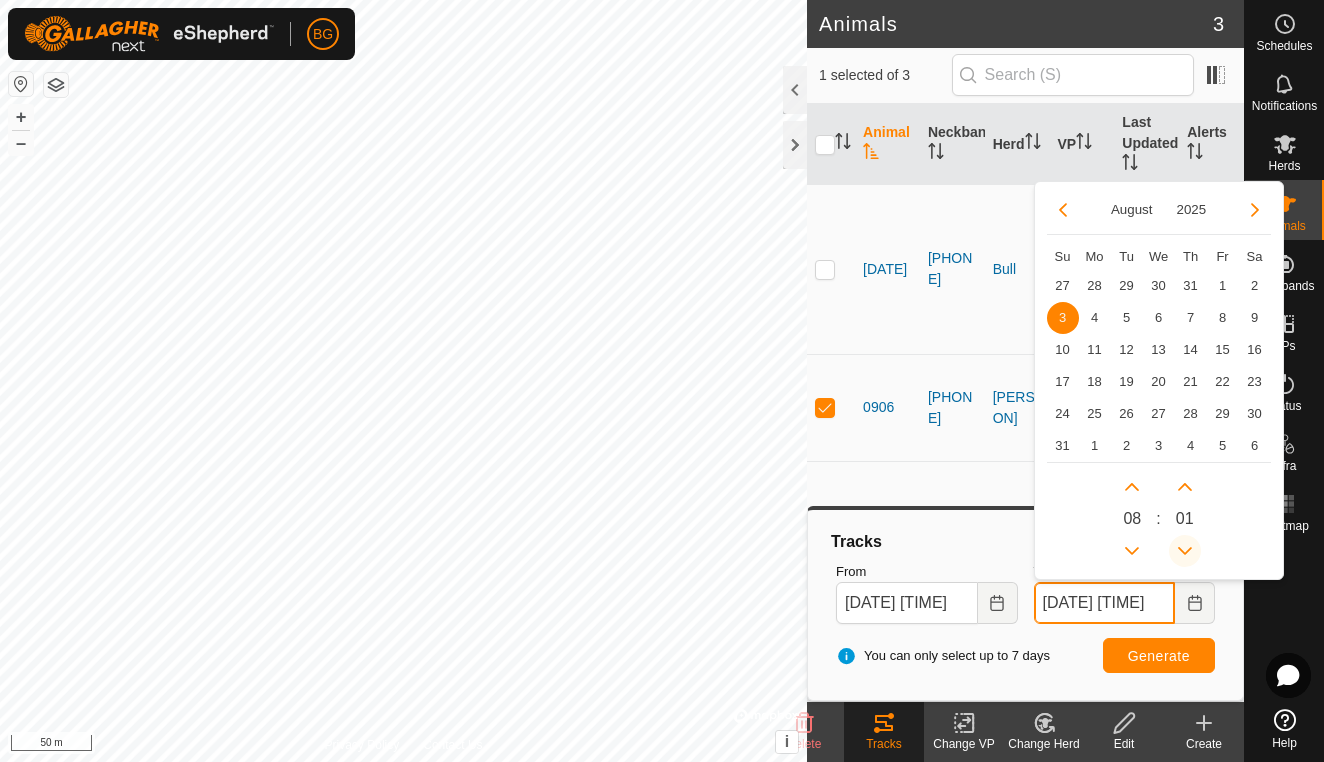 click at bounding box center [1187, 544] 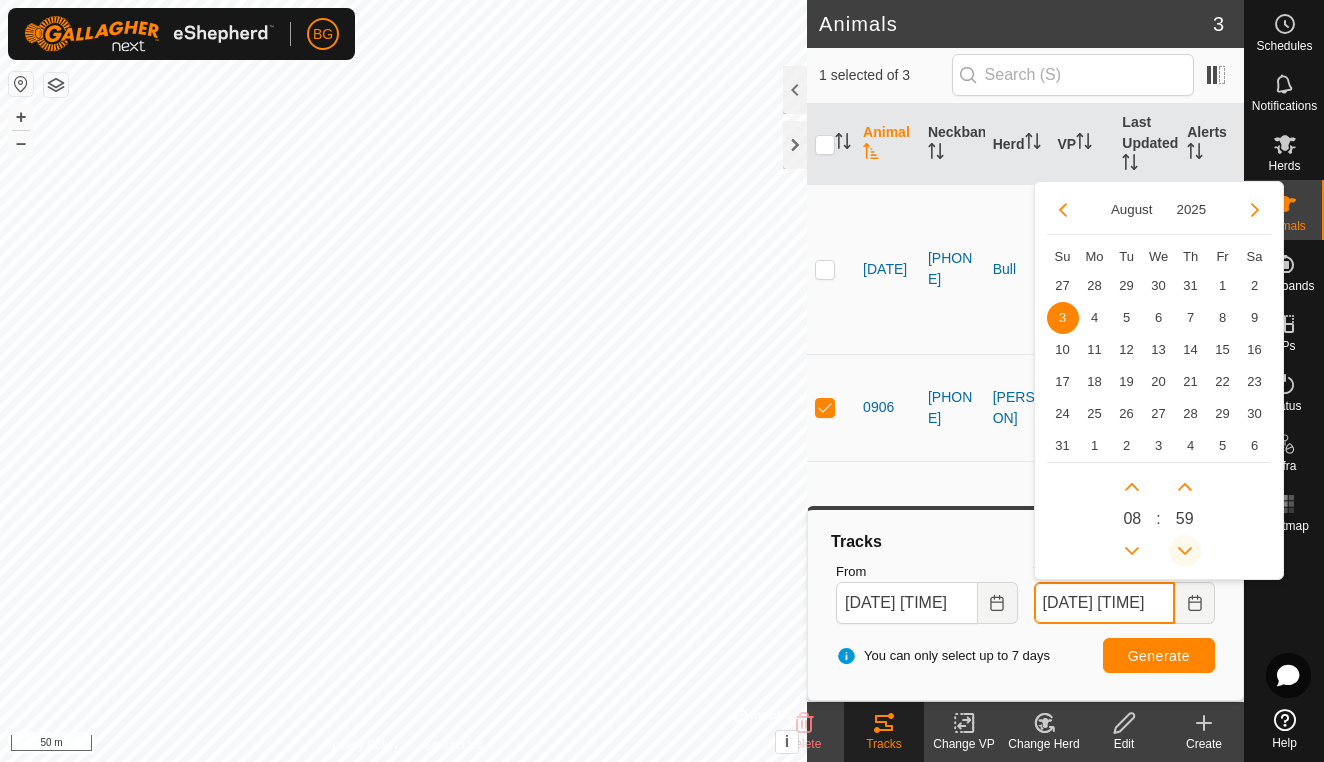 click at bounding box center (1185, 551) 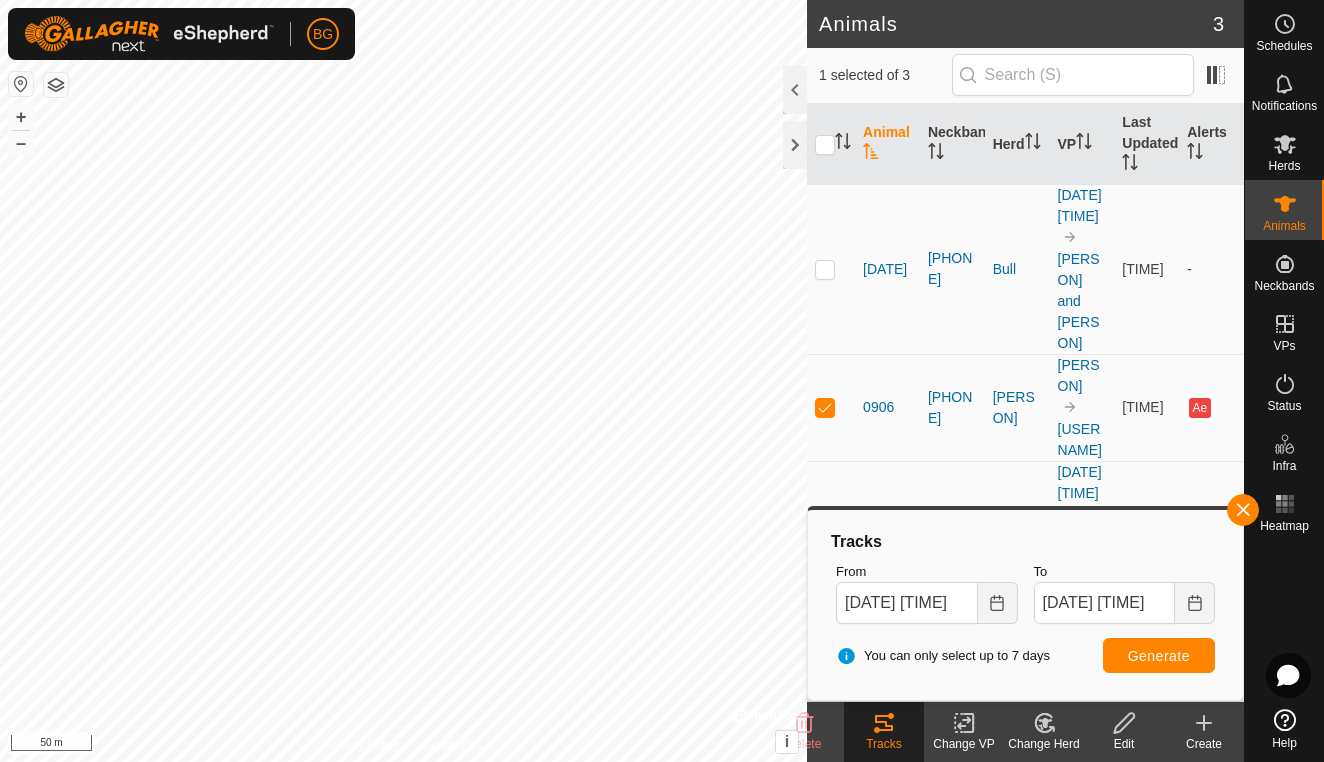 click on "Generate" at bounding box center (1159, 656) 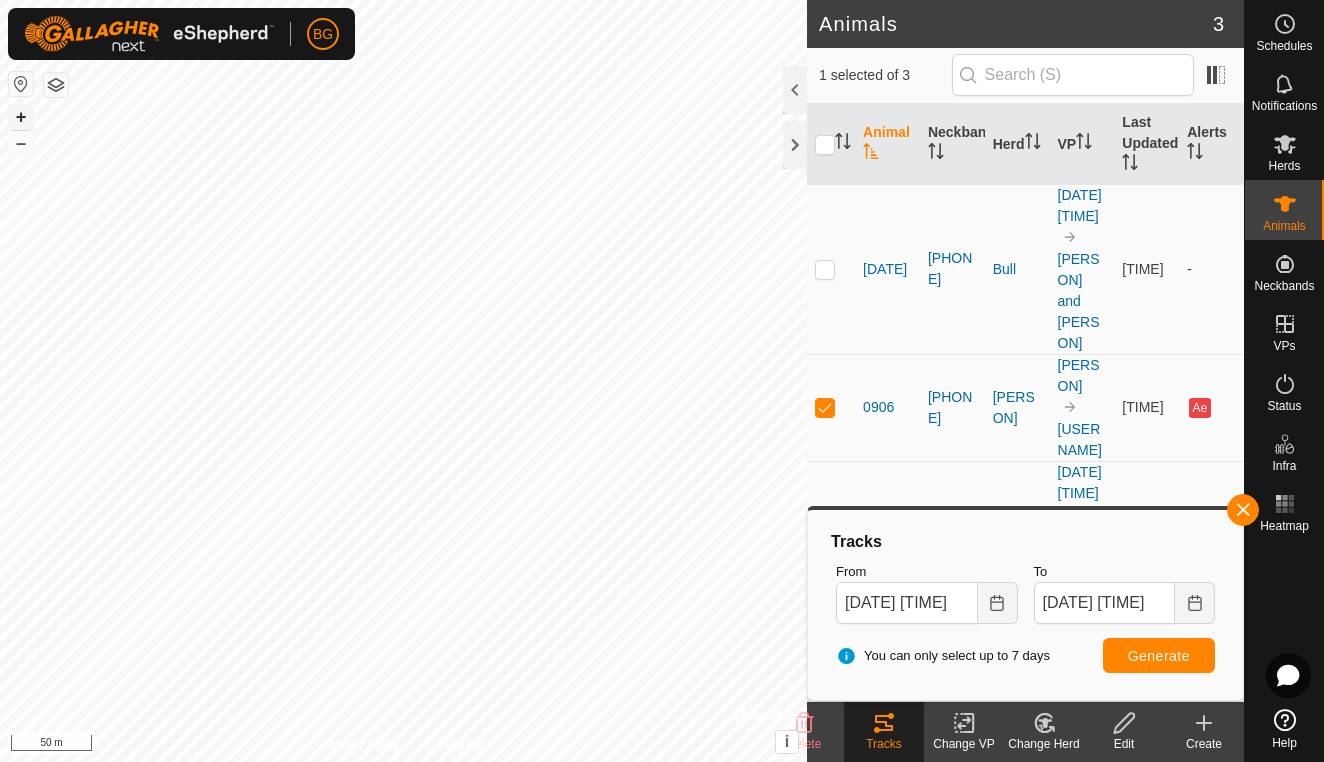 click on "+" at bounding box center (21, 117) 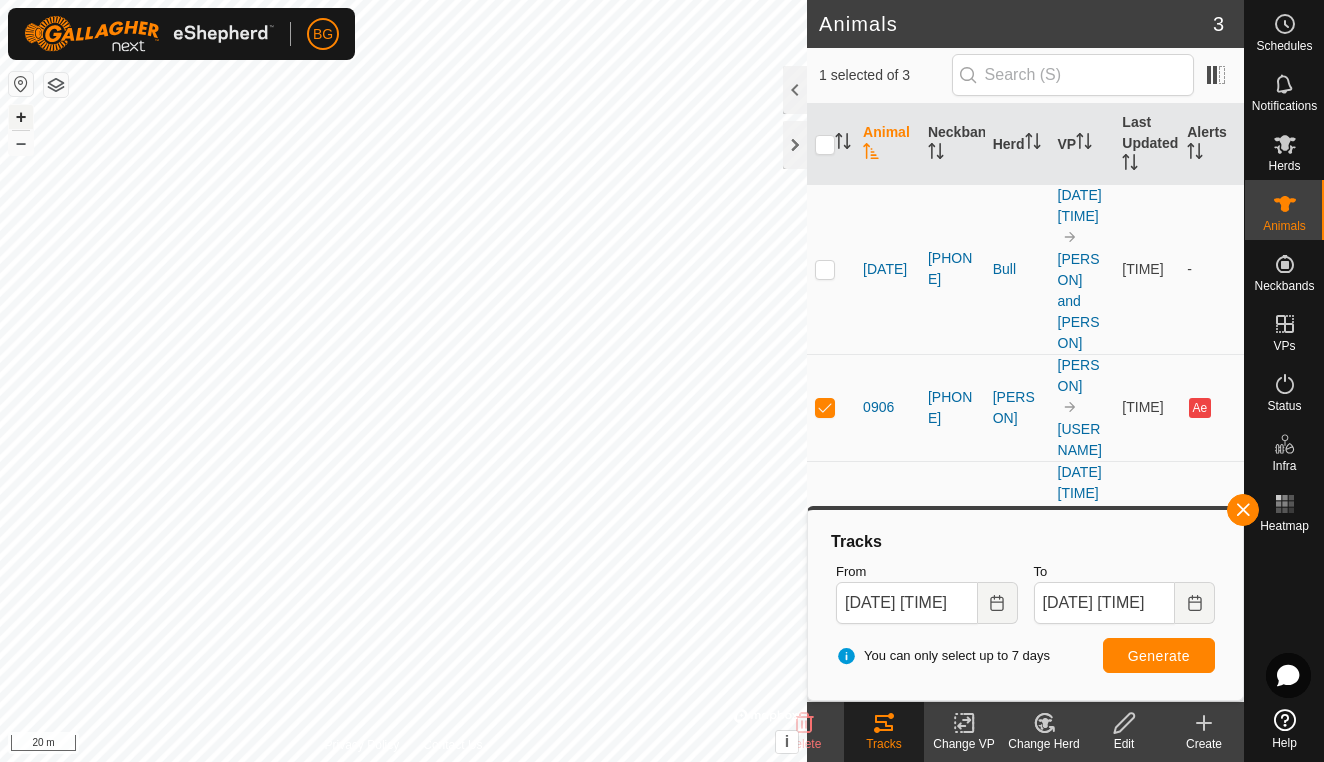 click on "+" at bounding box center [21, 117] 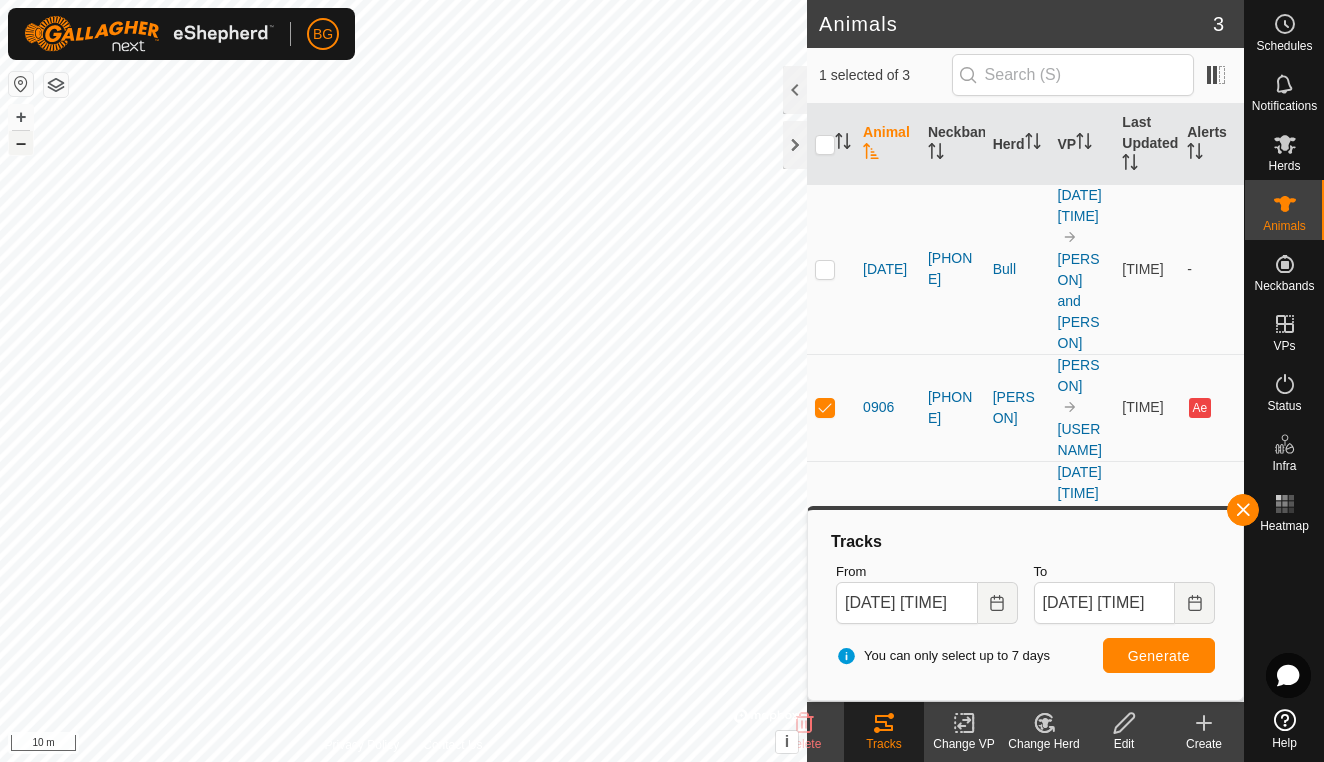 click on "–" at bounding box center [21, 143] 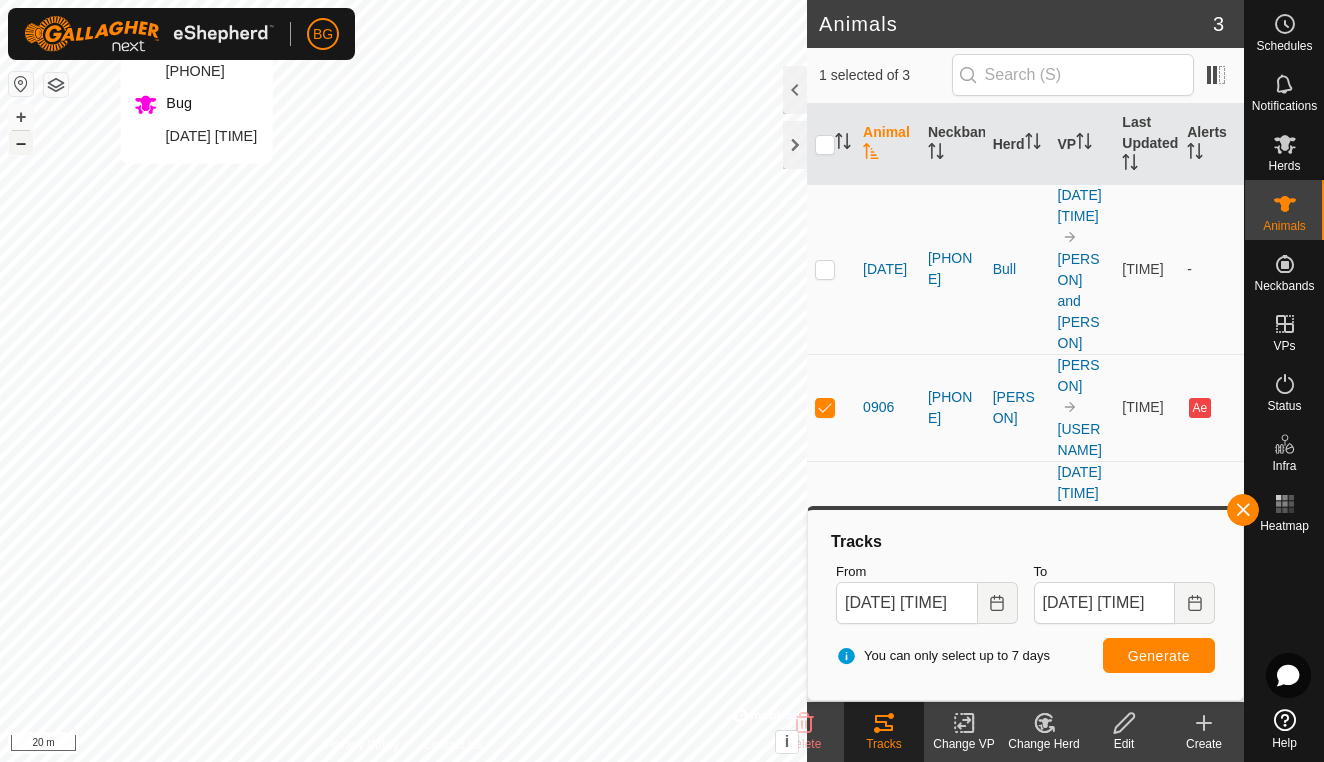 checkbox on "false" 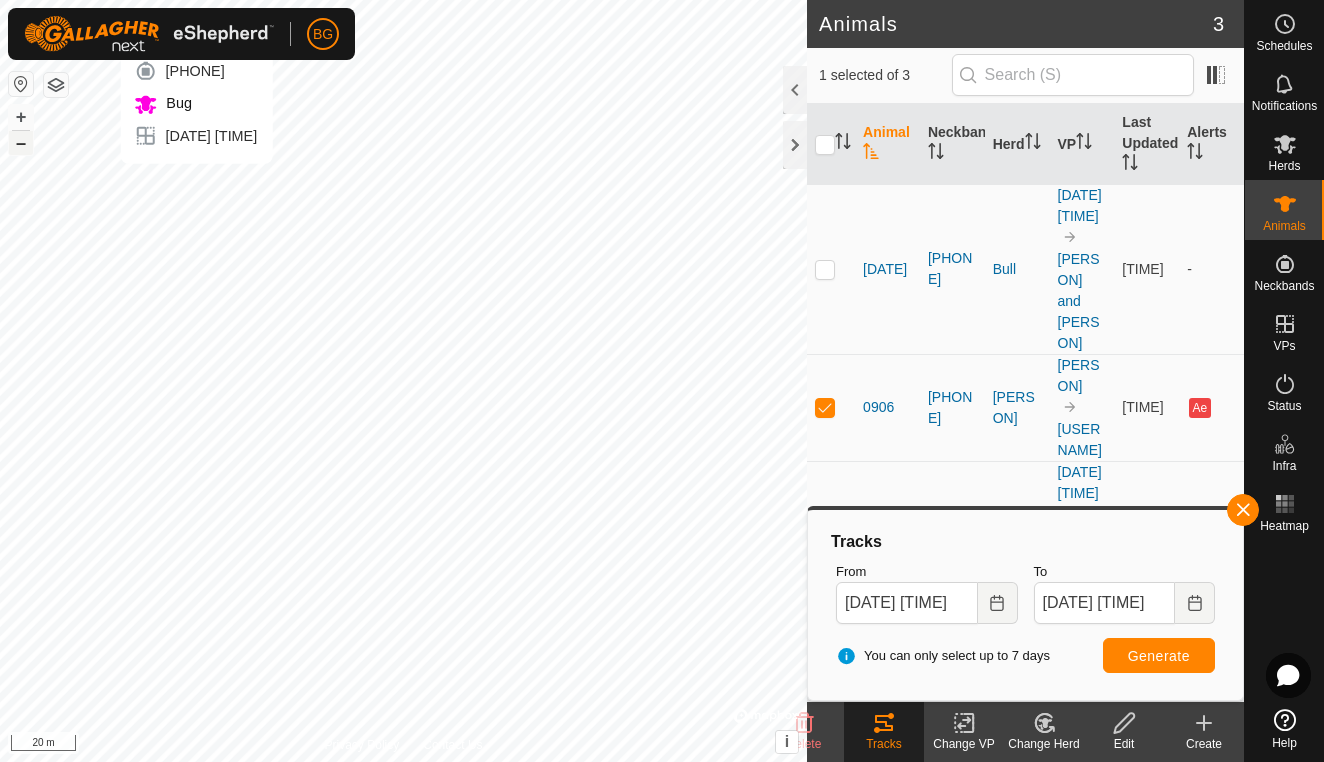 checkbox on "true" 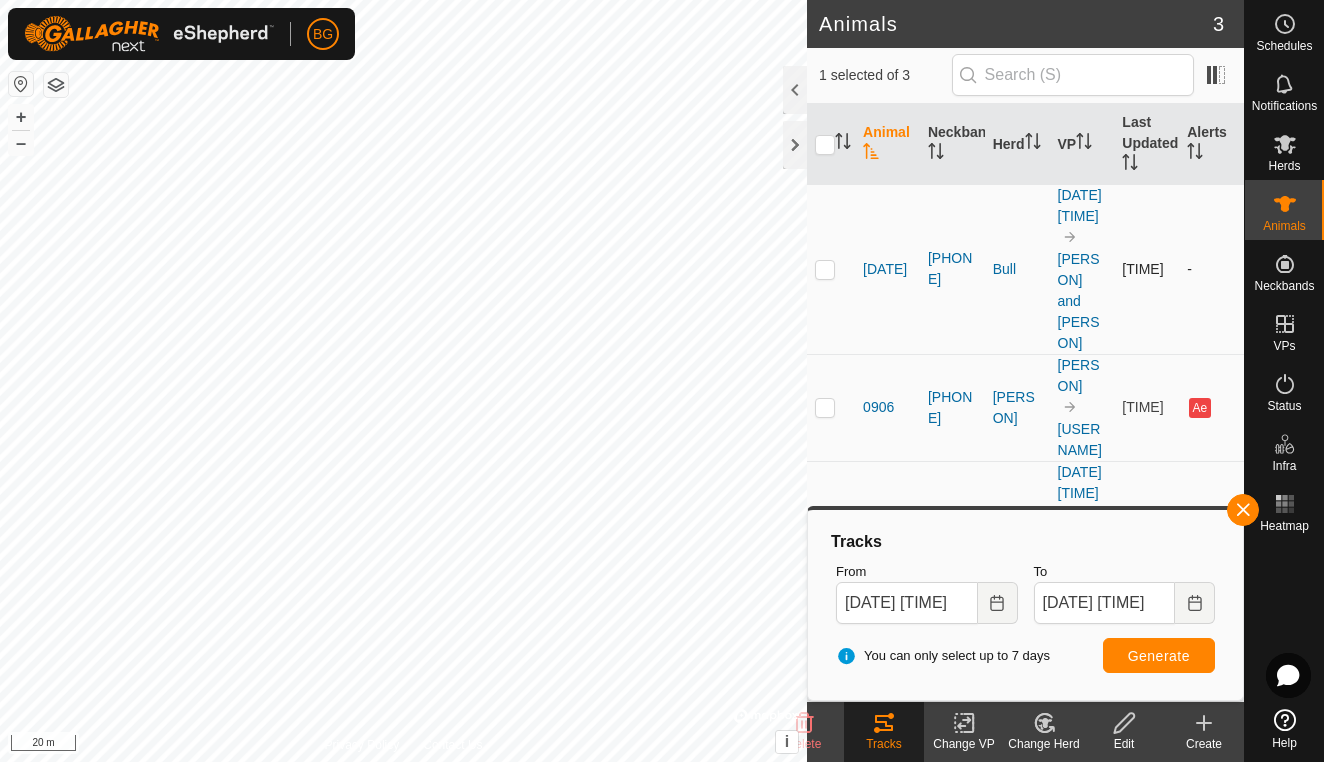 click at bounding box center (825, 269) 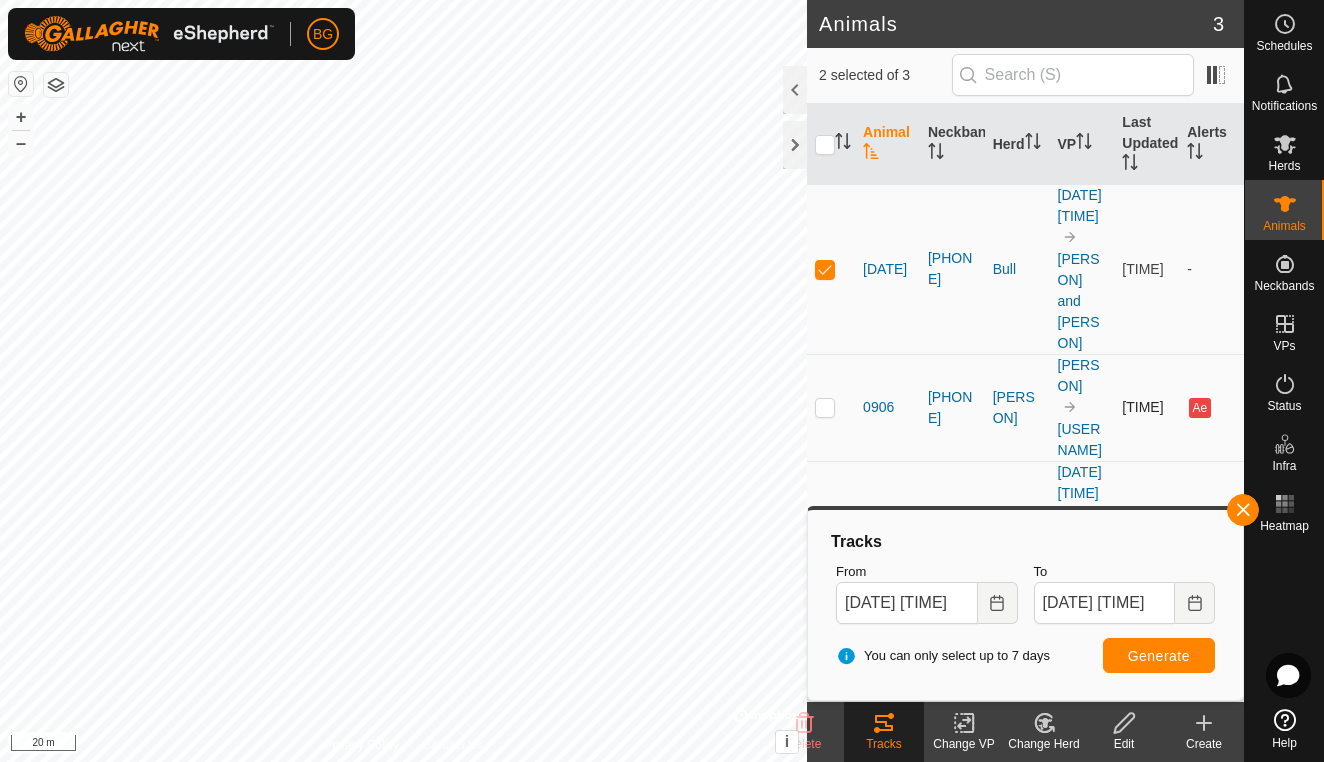 click at bounding box center (825, 407) 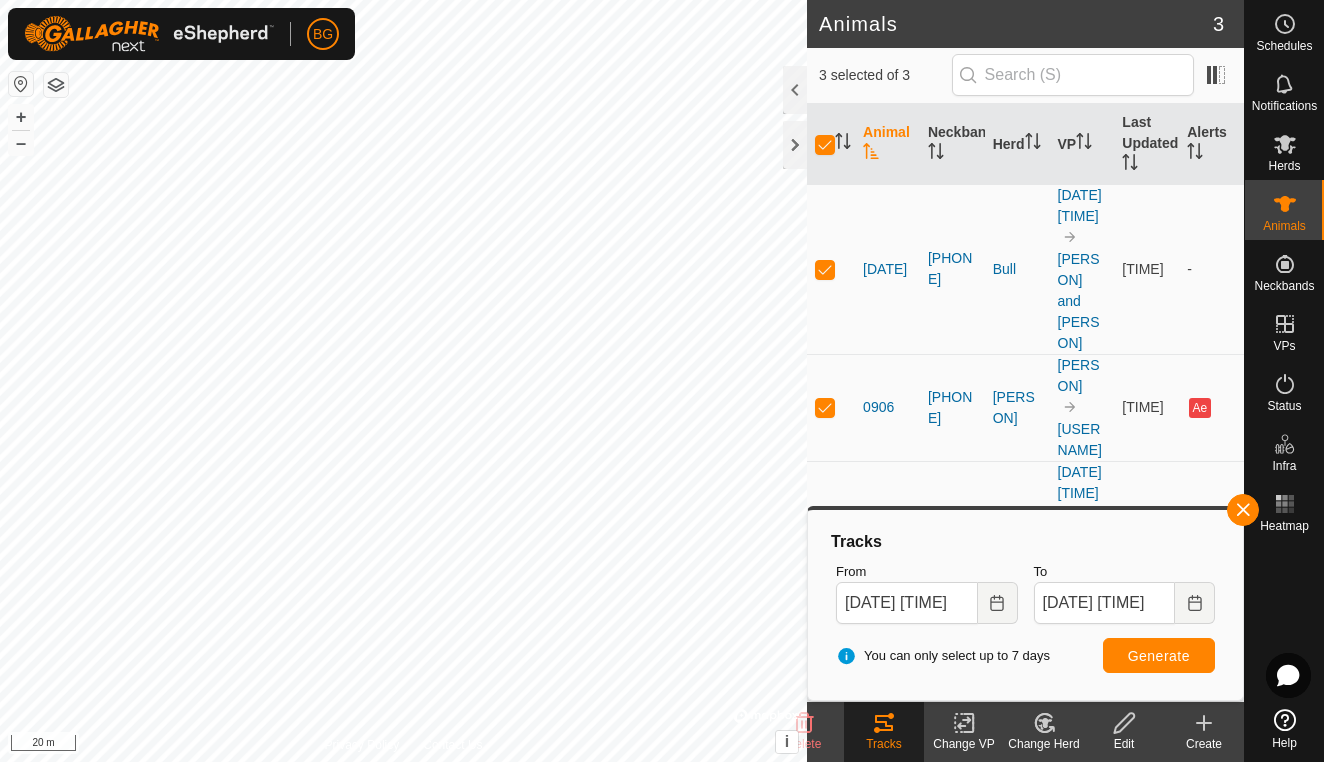 click on "Generate" at bounding box center (1159, 656) 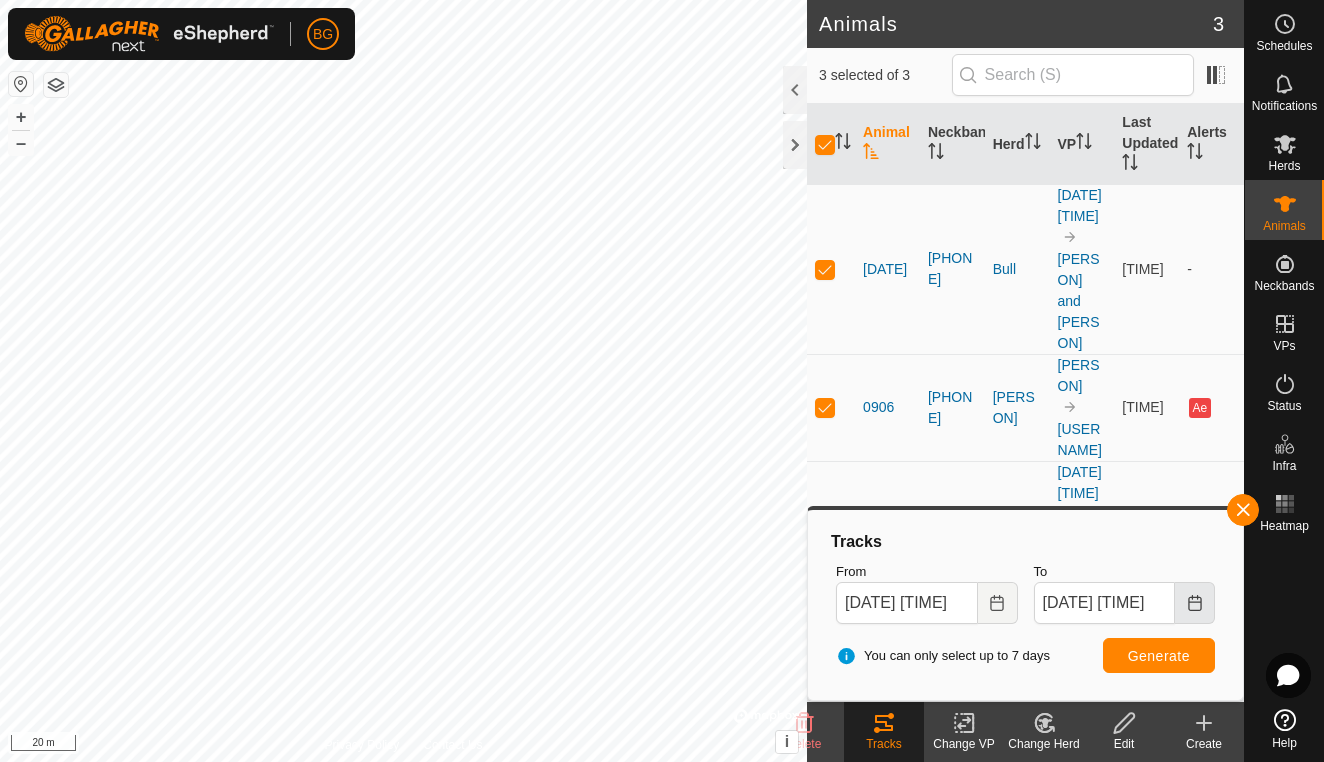 click 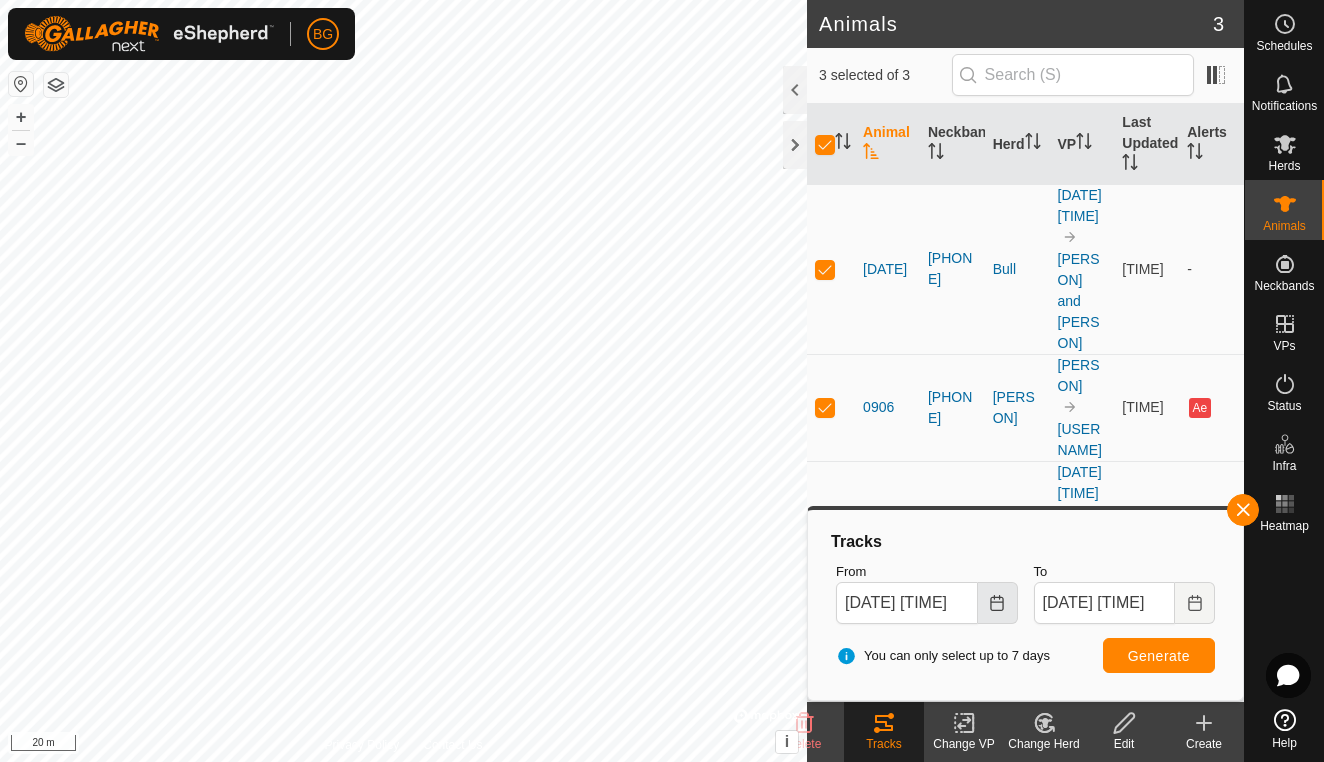 click at bounding box center (998, 603) 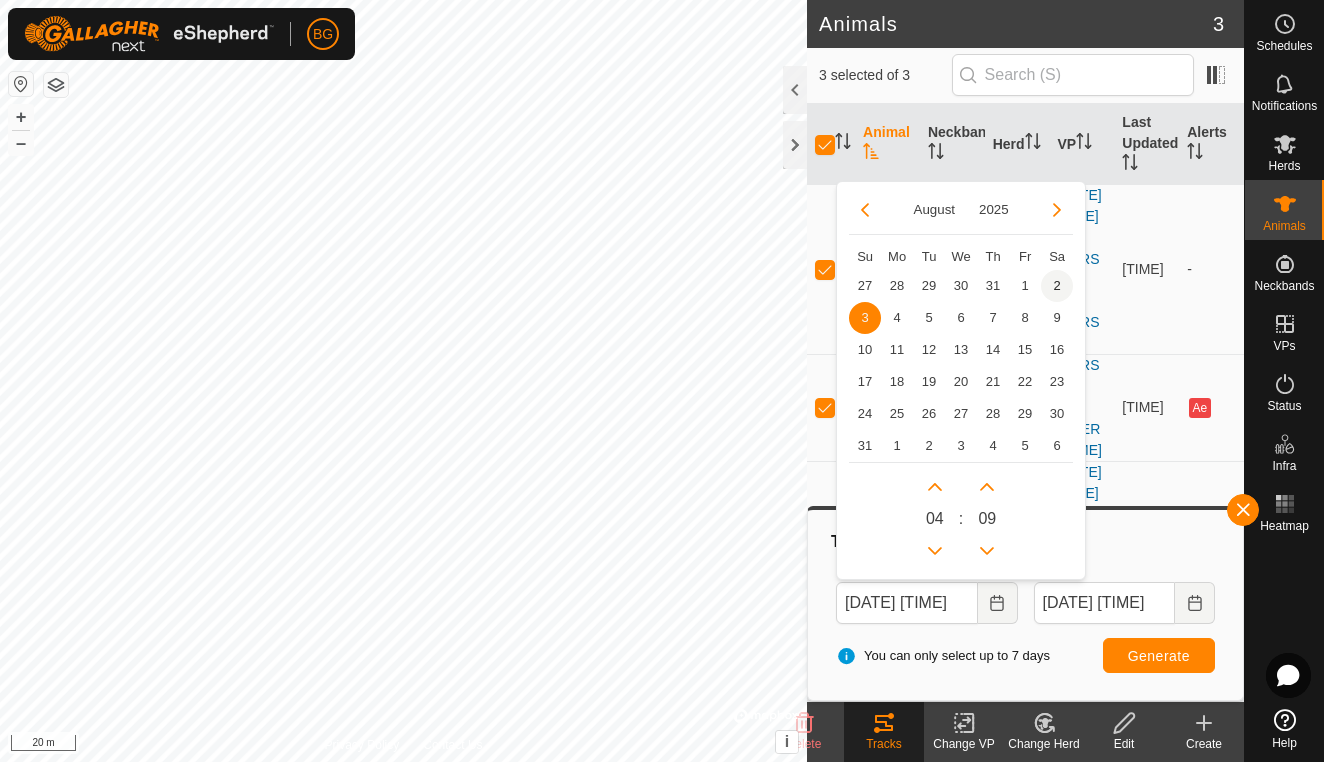 click on "2" at bounding box center [1057, 286] 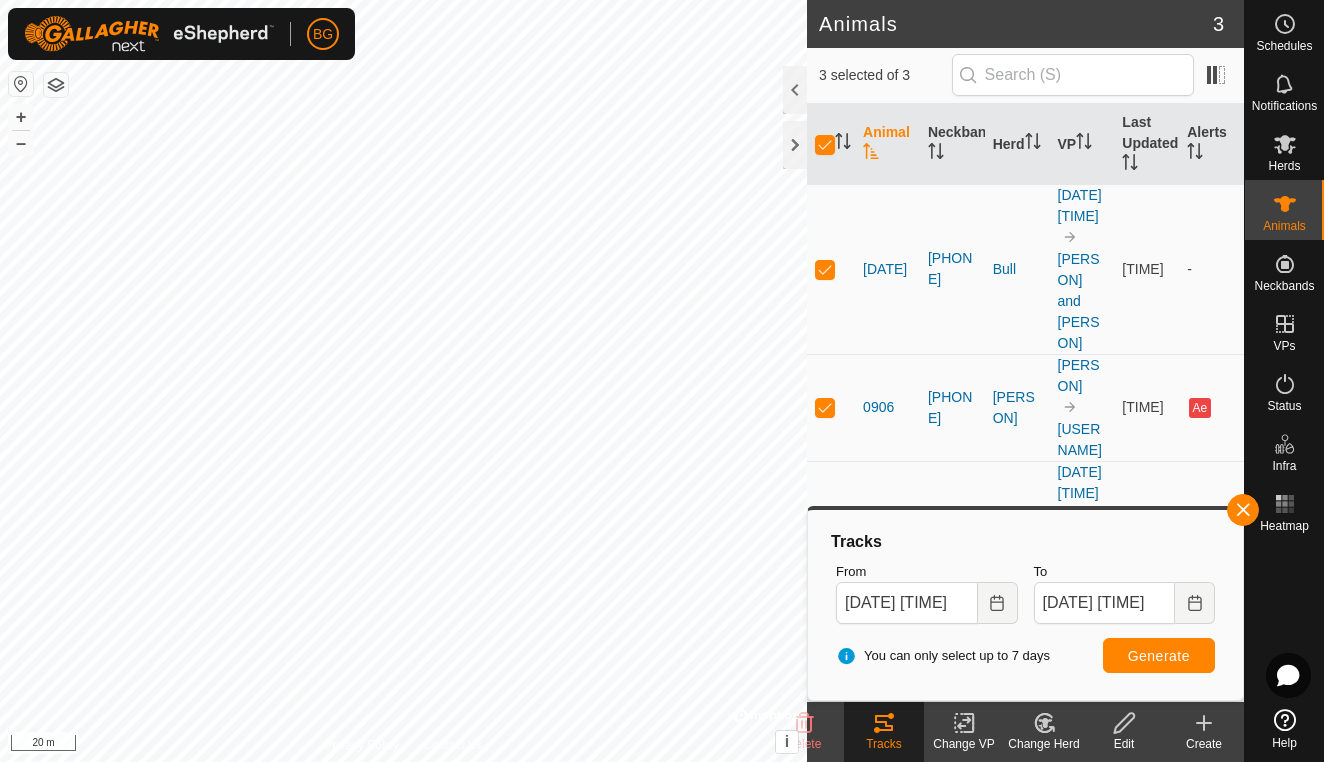 click on "Generate" at bounding box center [1159, 655] 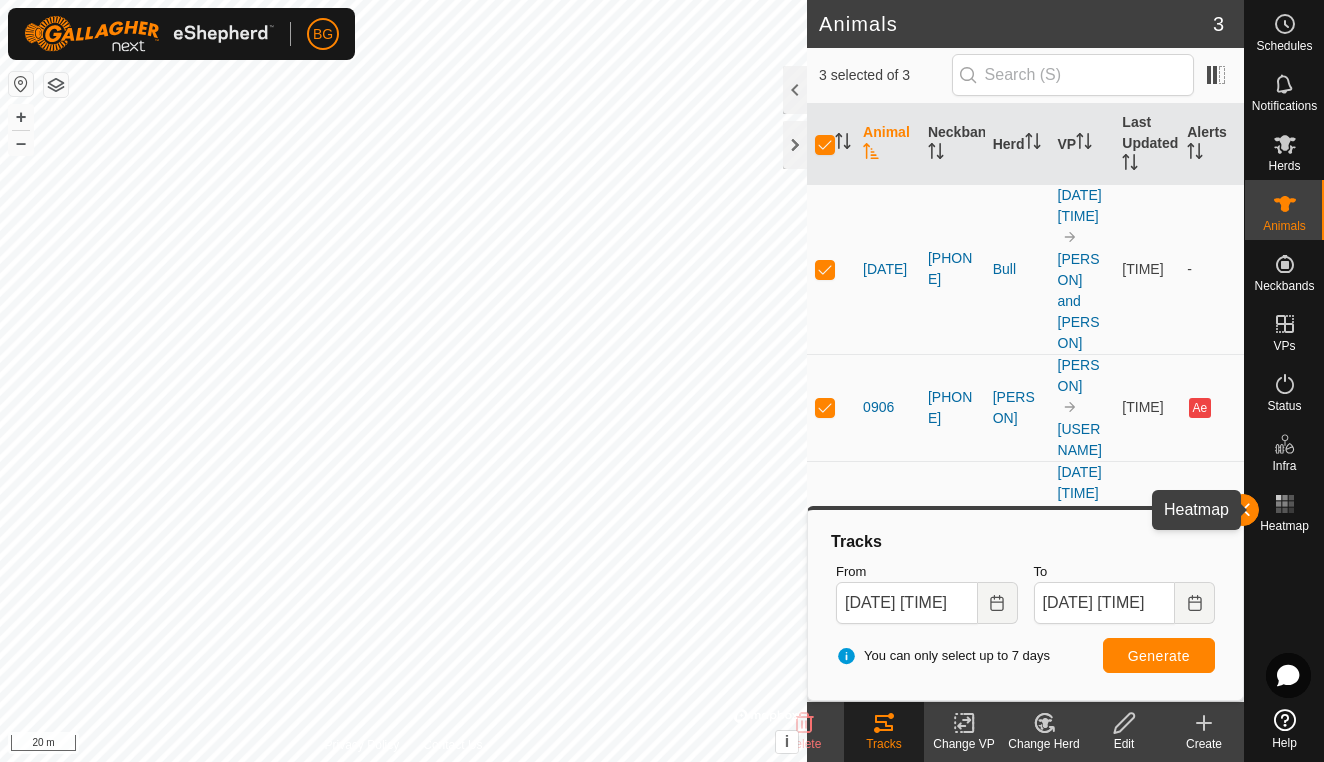 click 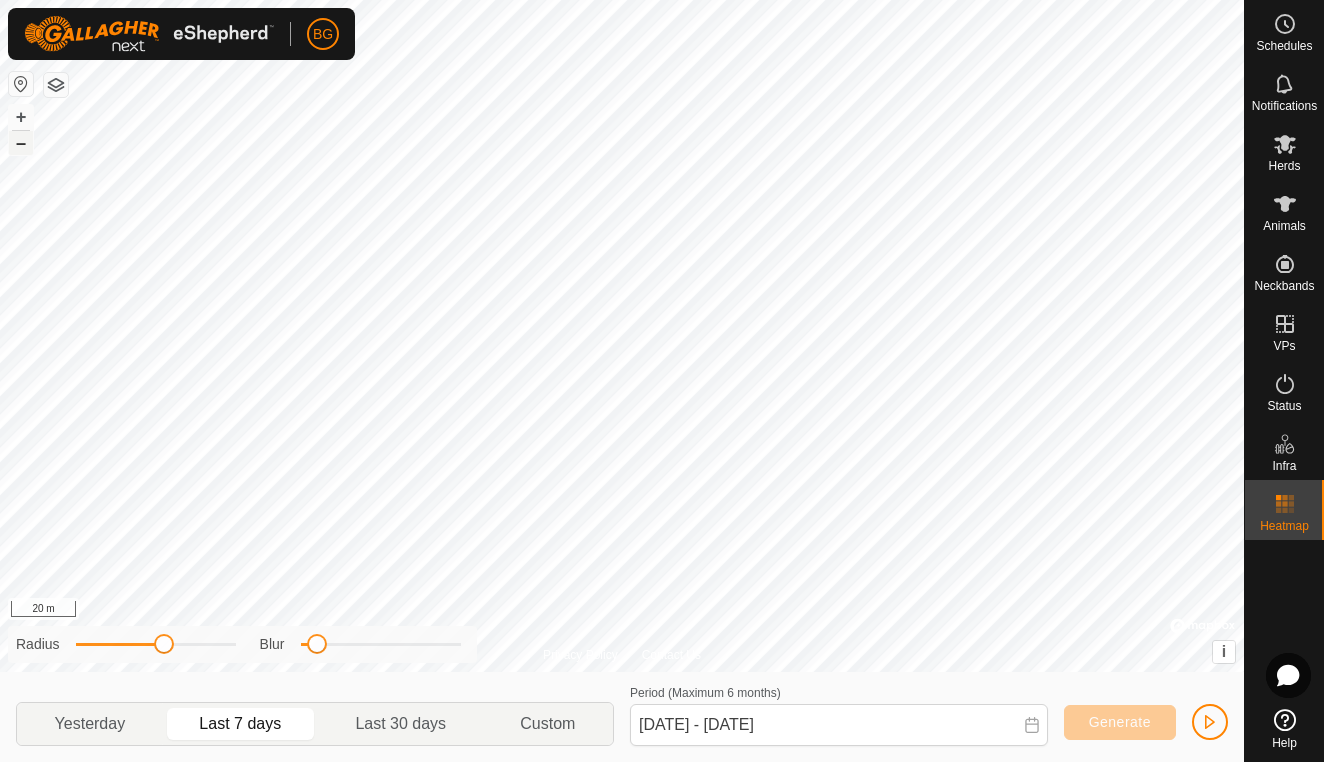 click on "–" at bounding box center [21, 143] 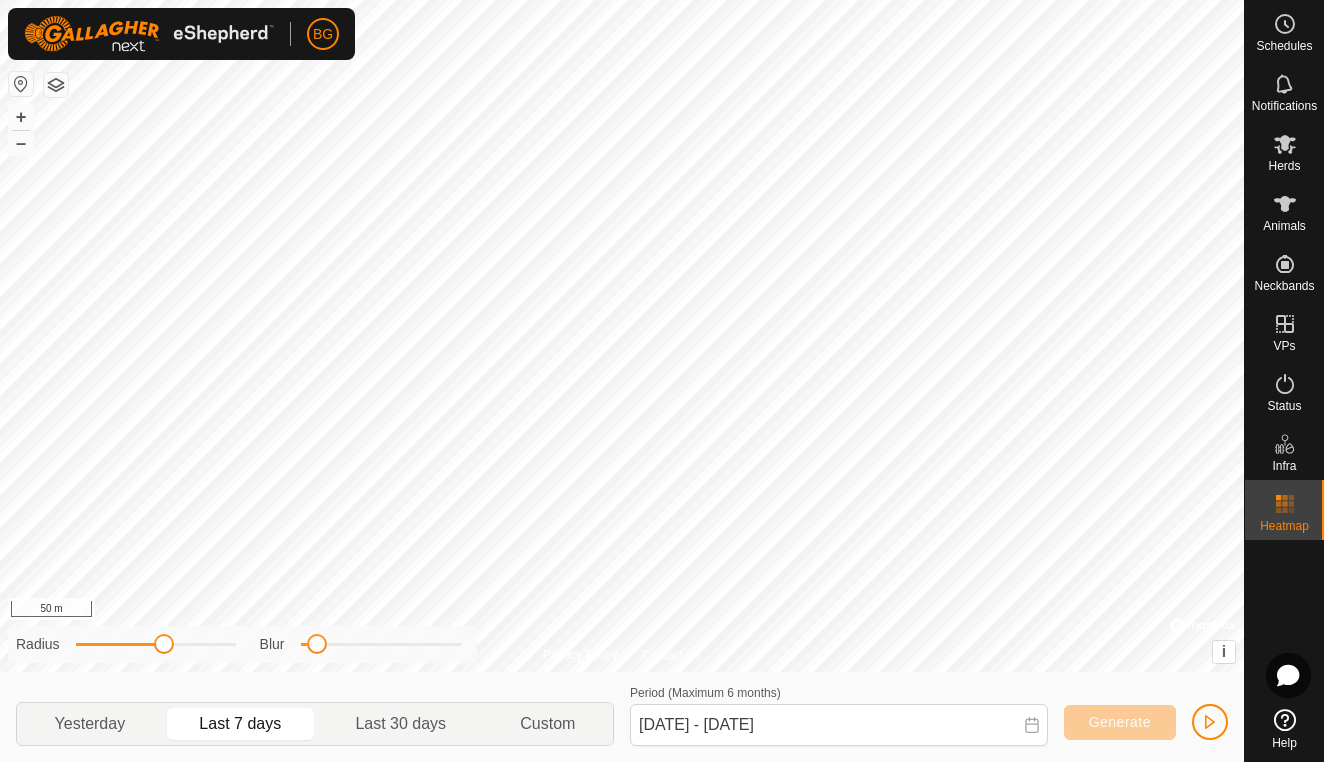 click 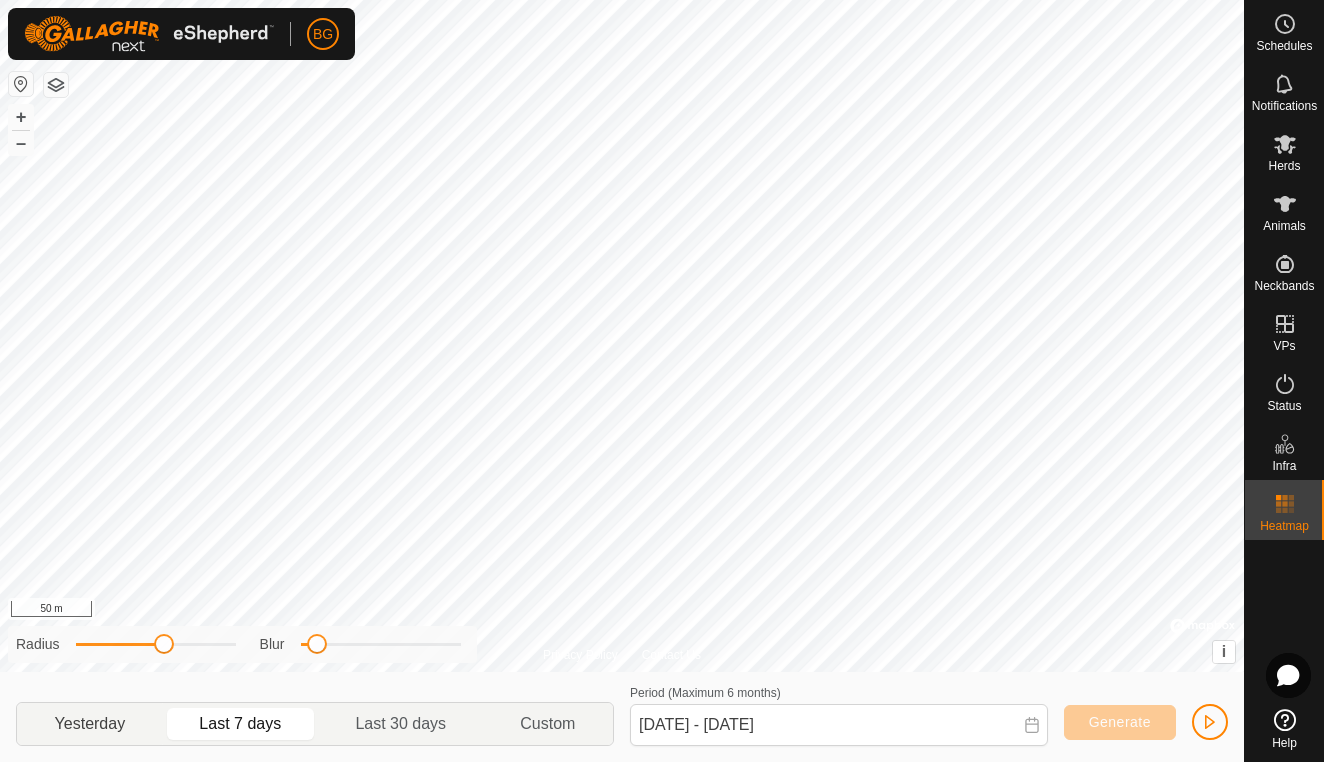 click on "Yesterday" 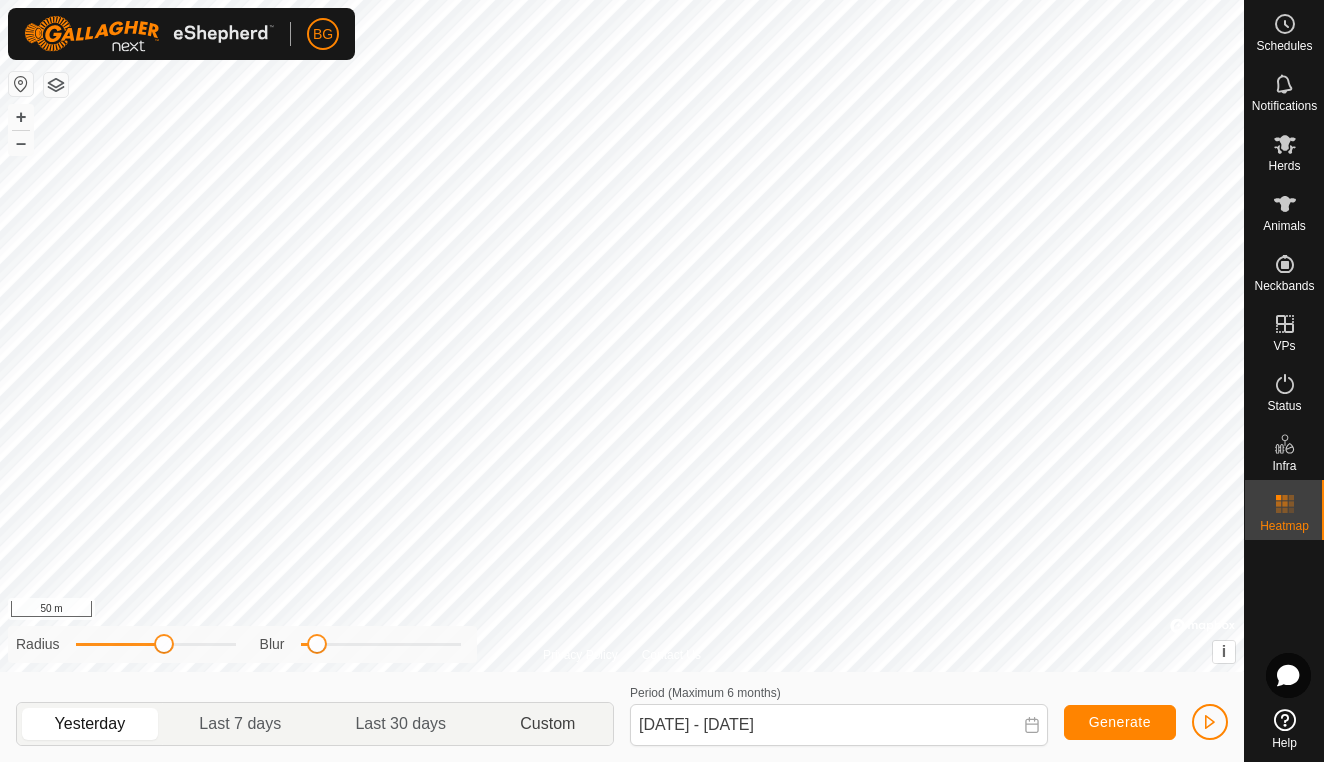 click on "Custom" 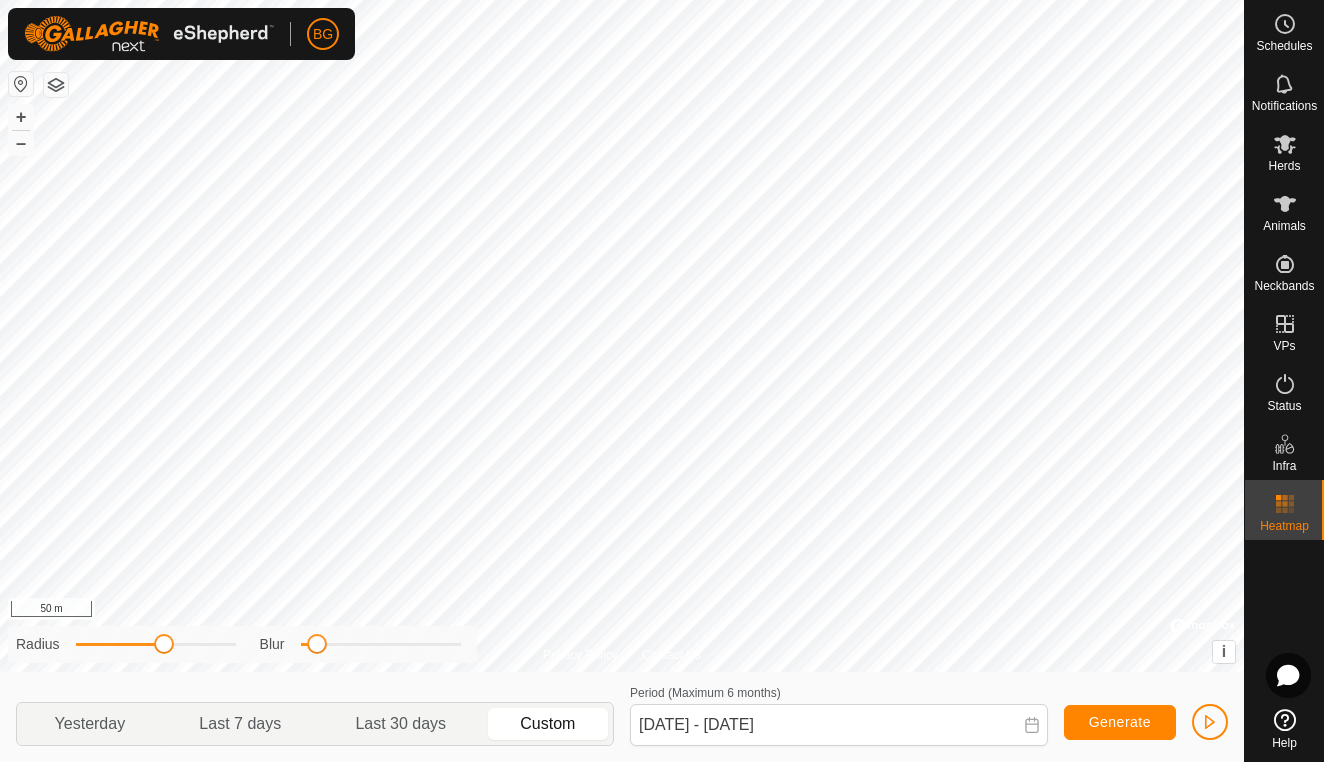 click 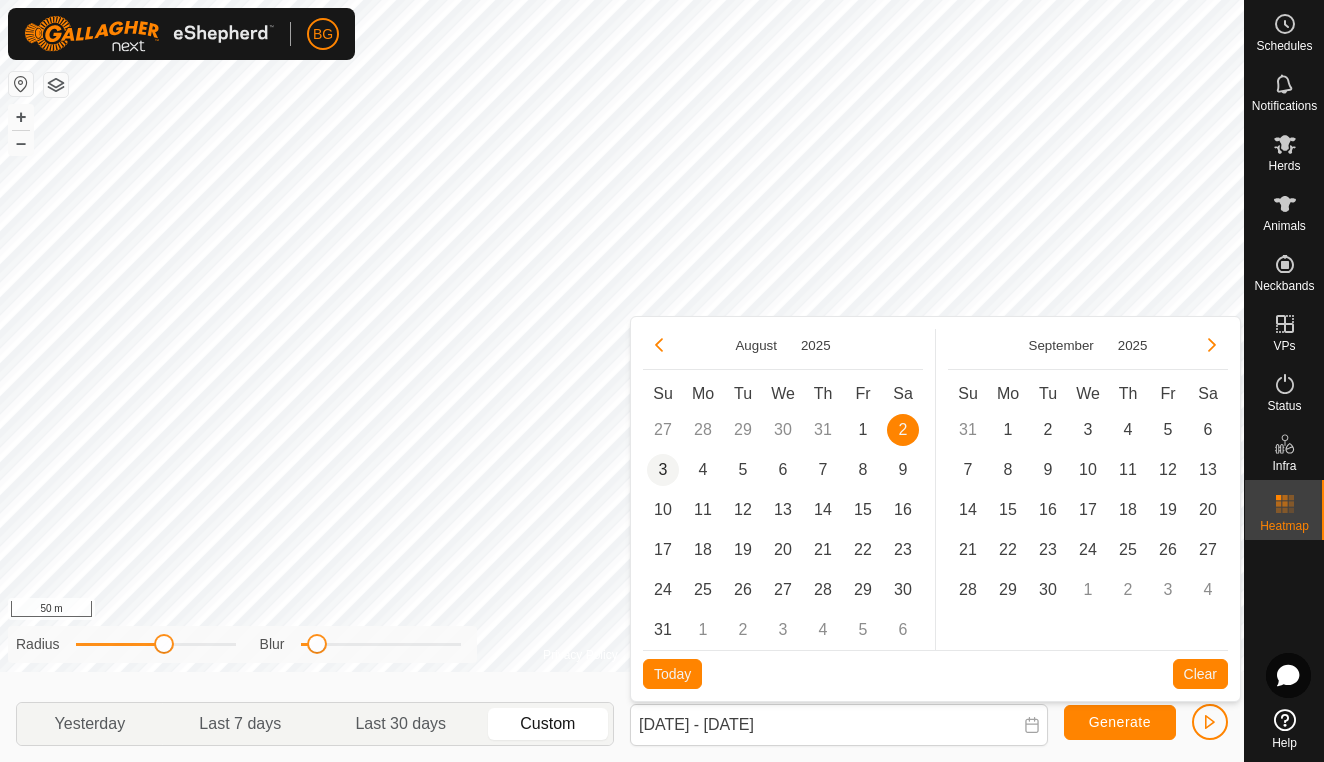 click on "3" at bounding box center [663, 470] 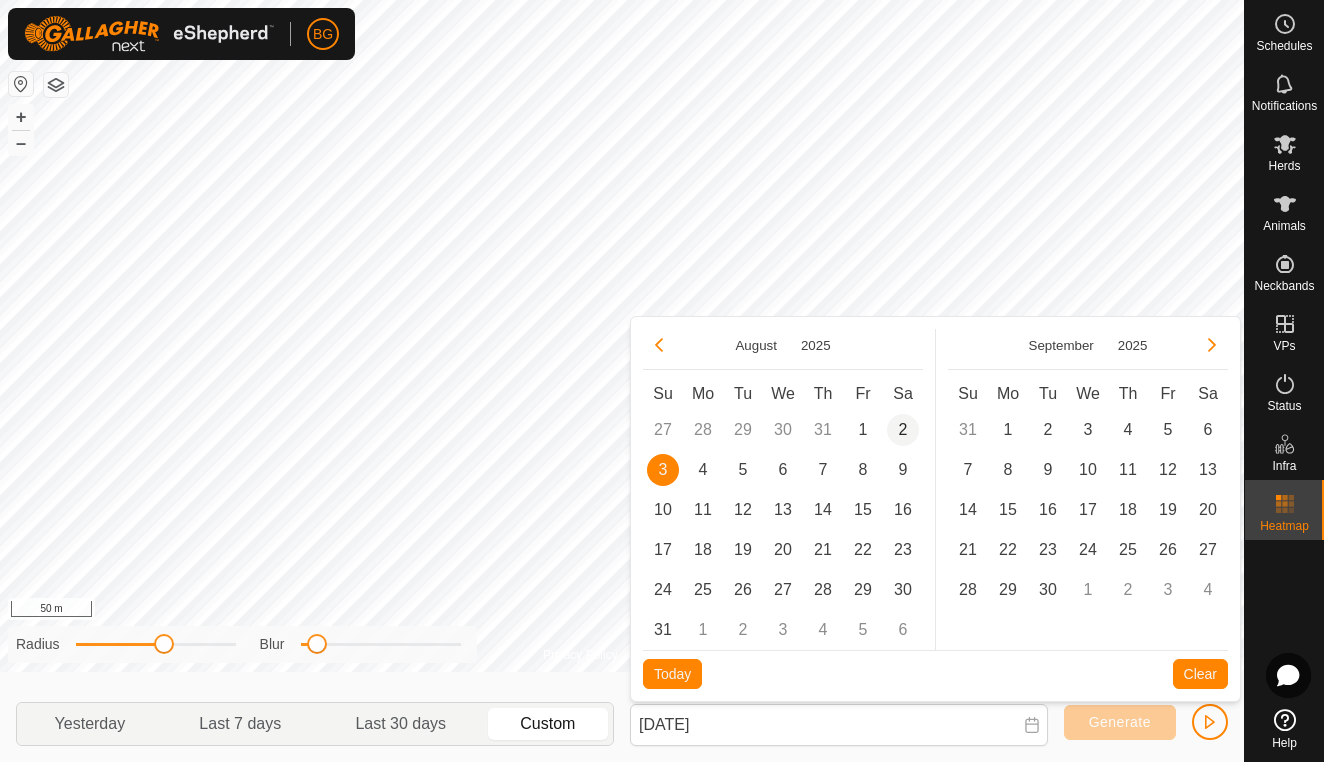 click on "2" at bounding box center (903, 430) 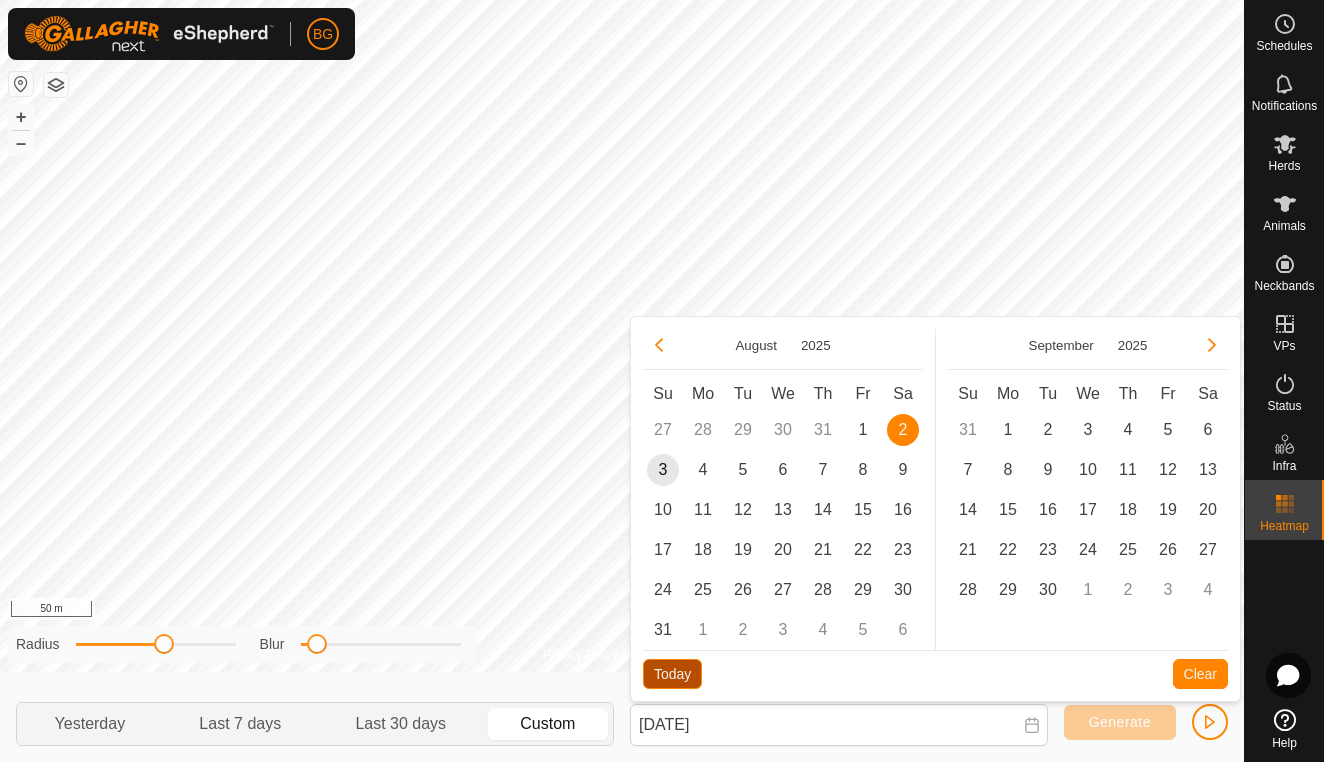 click on "Today" at bounding box center [672, 674] 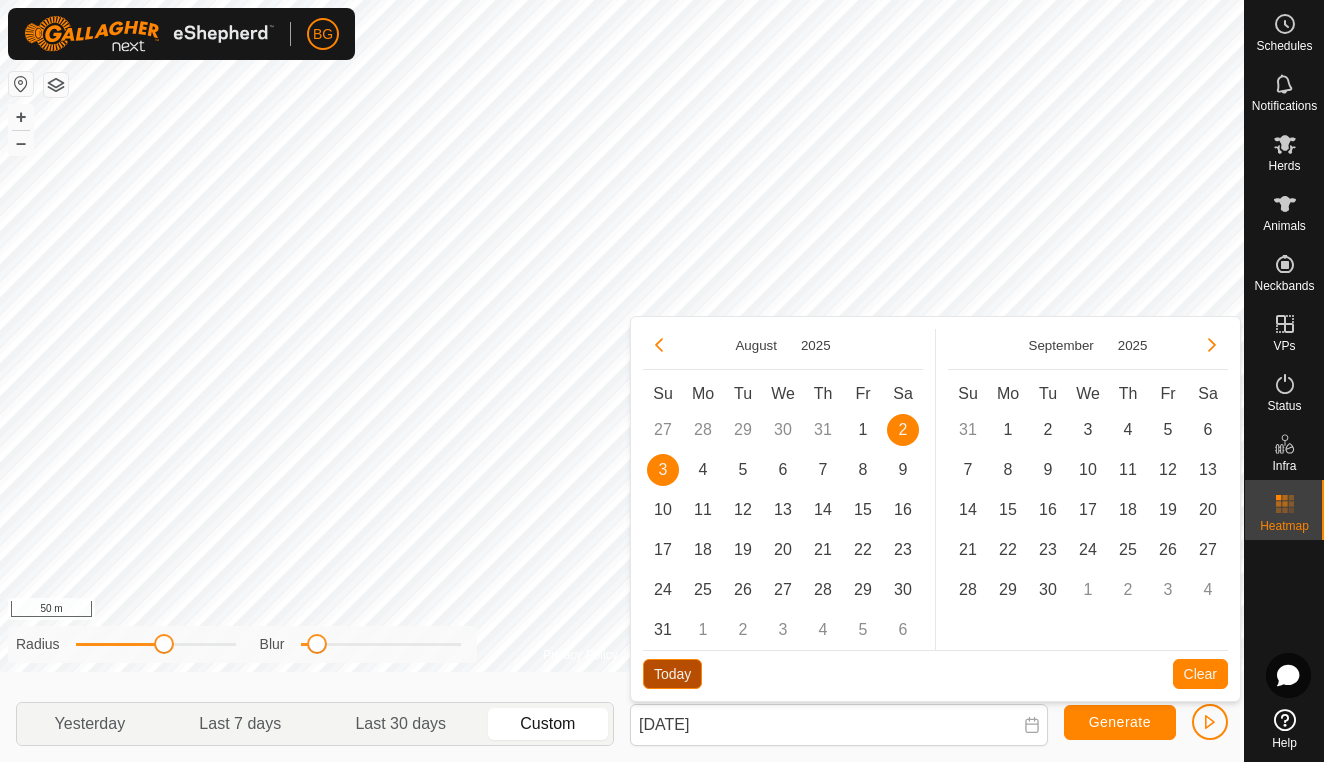 type on "[DATE] - [DATE]" 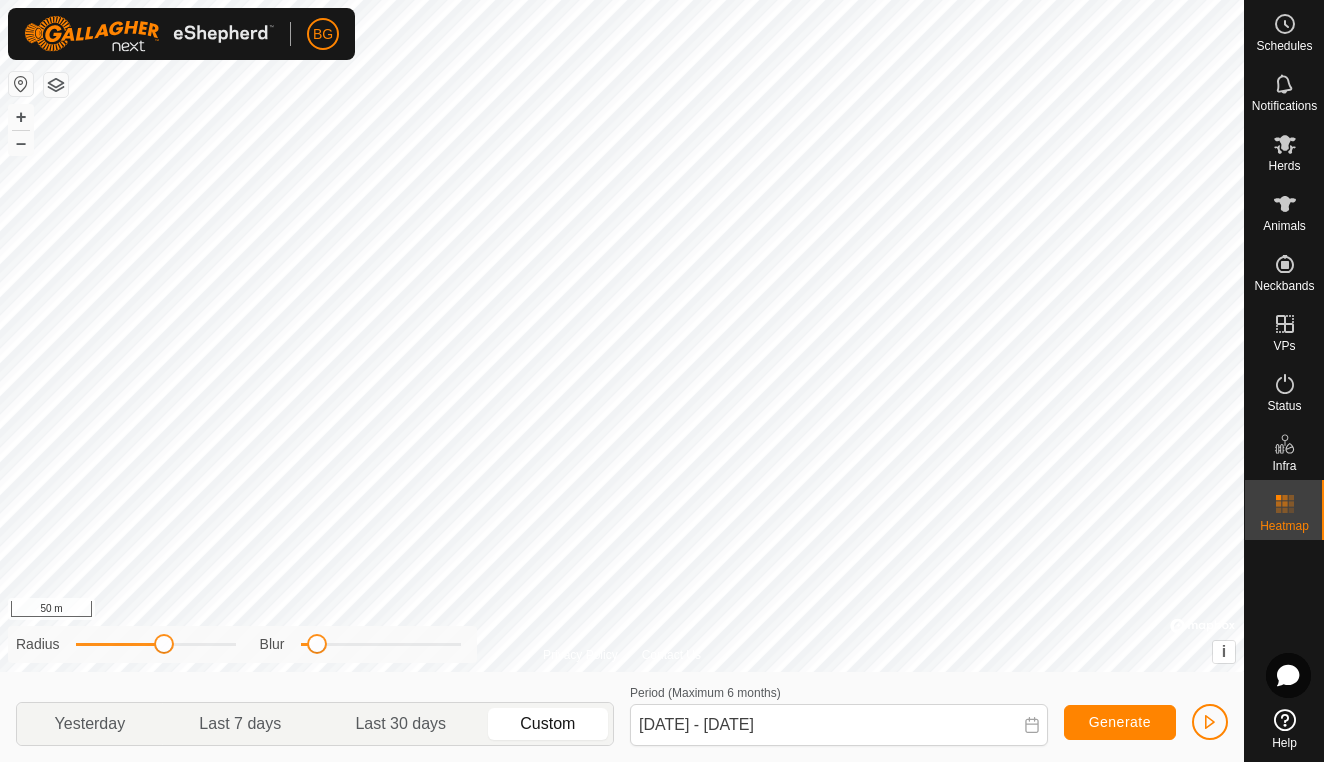 click on "Generate" 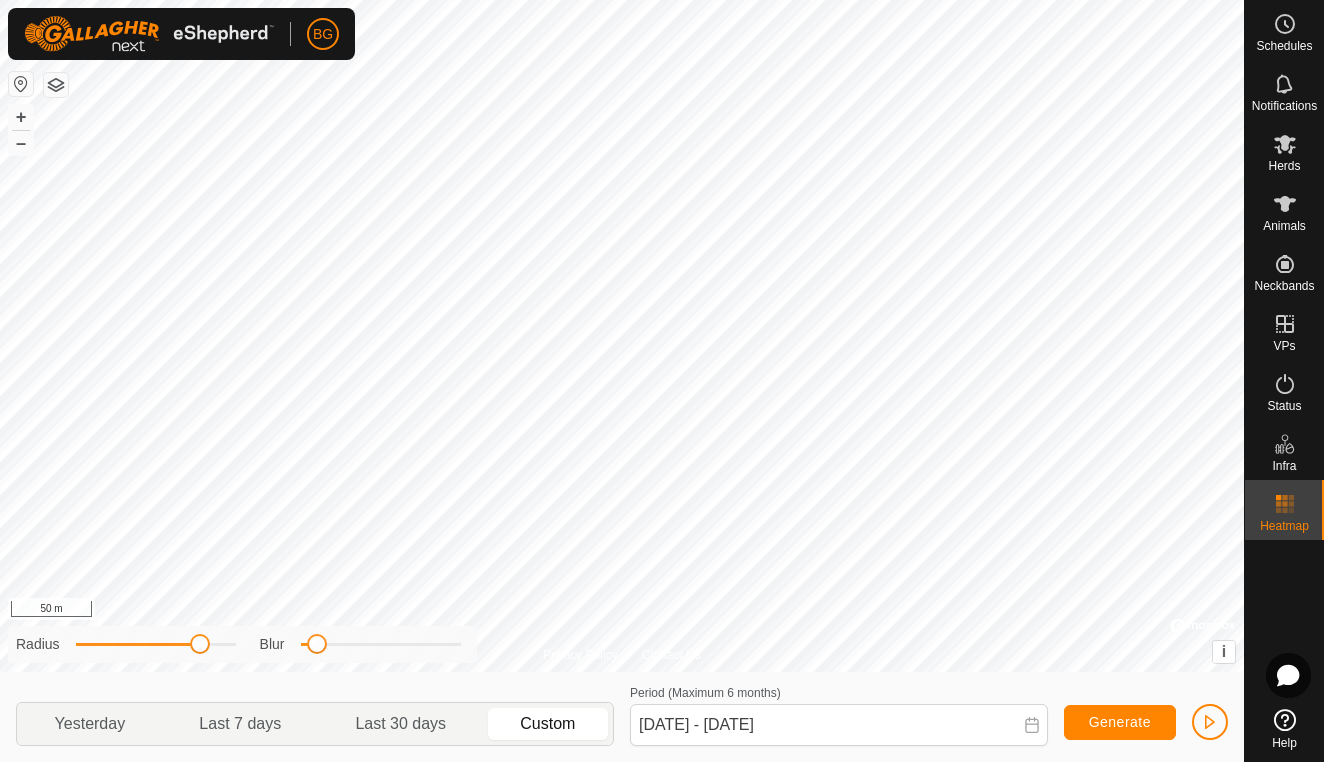 drag, startPoint x: 169, startPoint y: 645, endPoint x: 199, endPoint y: 644, distance: 30.016663 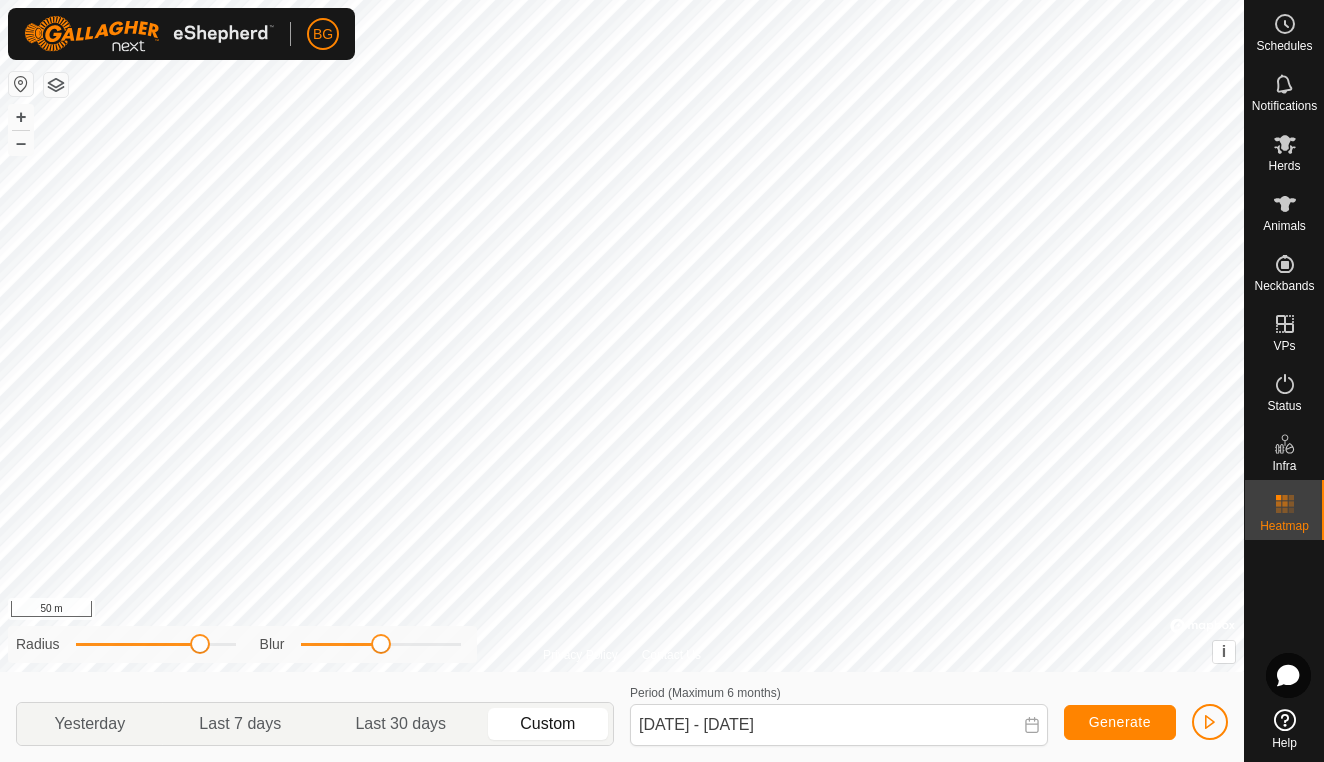 drag, startPoint x: 314, startPoint y: 644, endPoint x: 381, endPoint y: 675, distance: 73.82411 